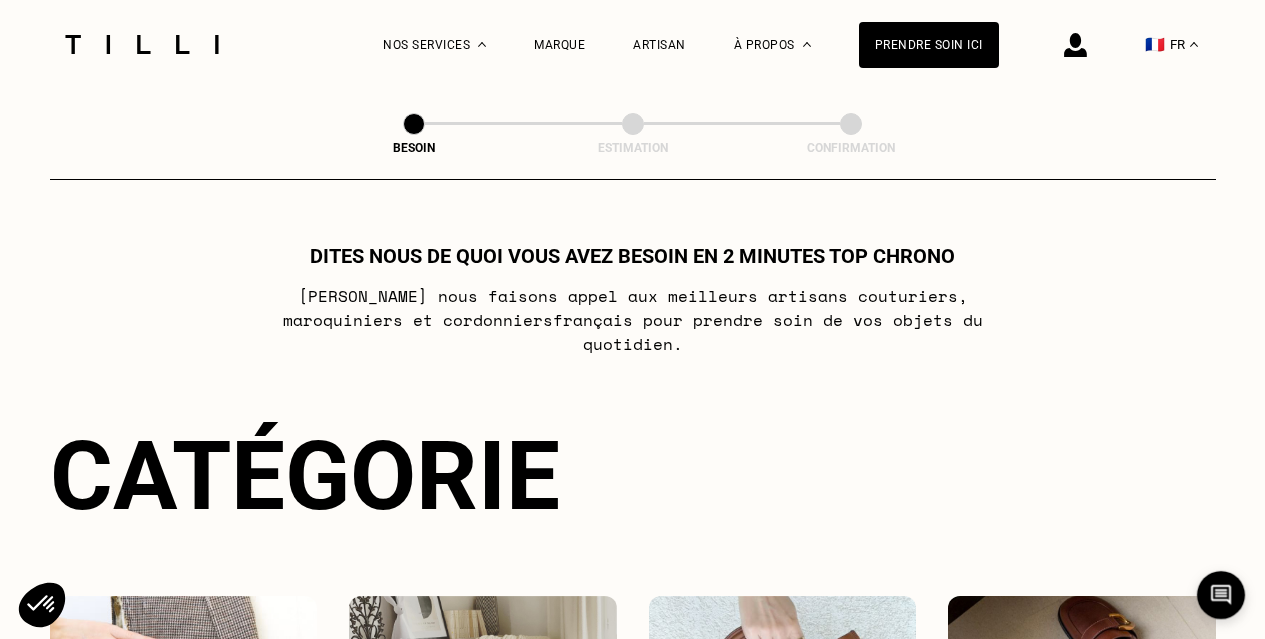 scroll, scrollTop: 400, scrollLeft: 0, axis: vertical 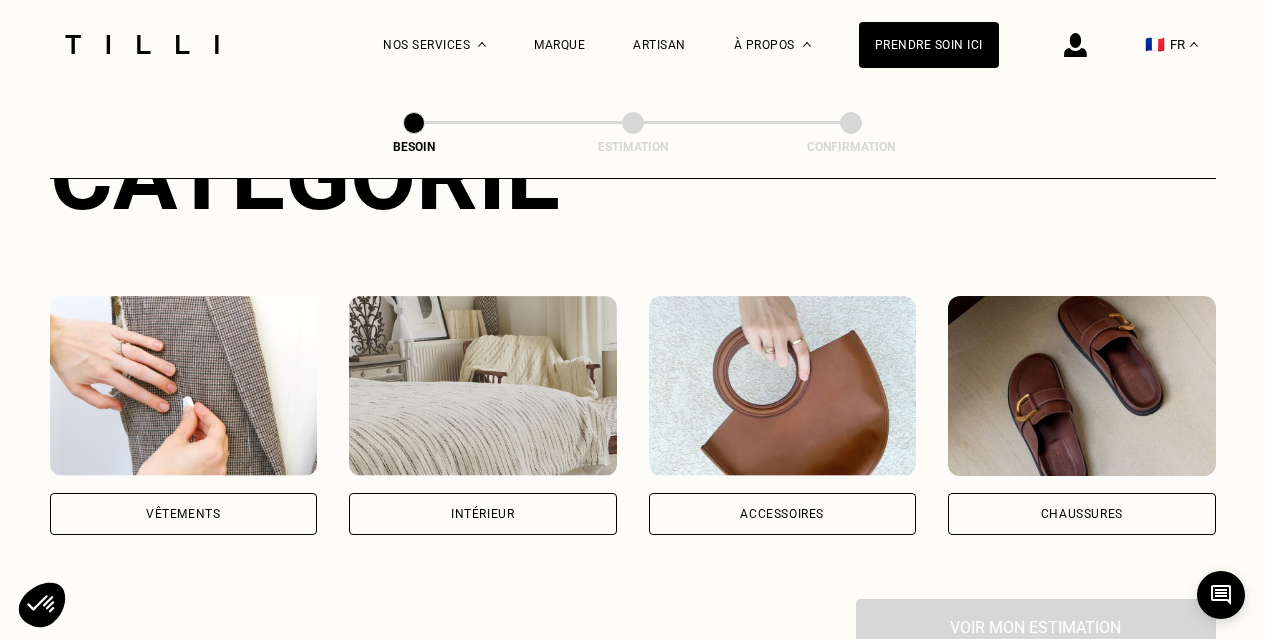 click on "Vêtements" at bounding box center (184, 514) 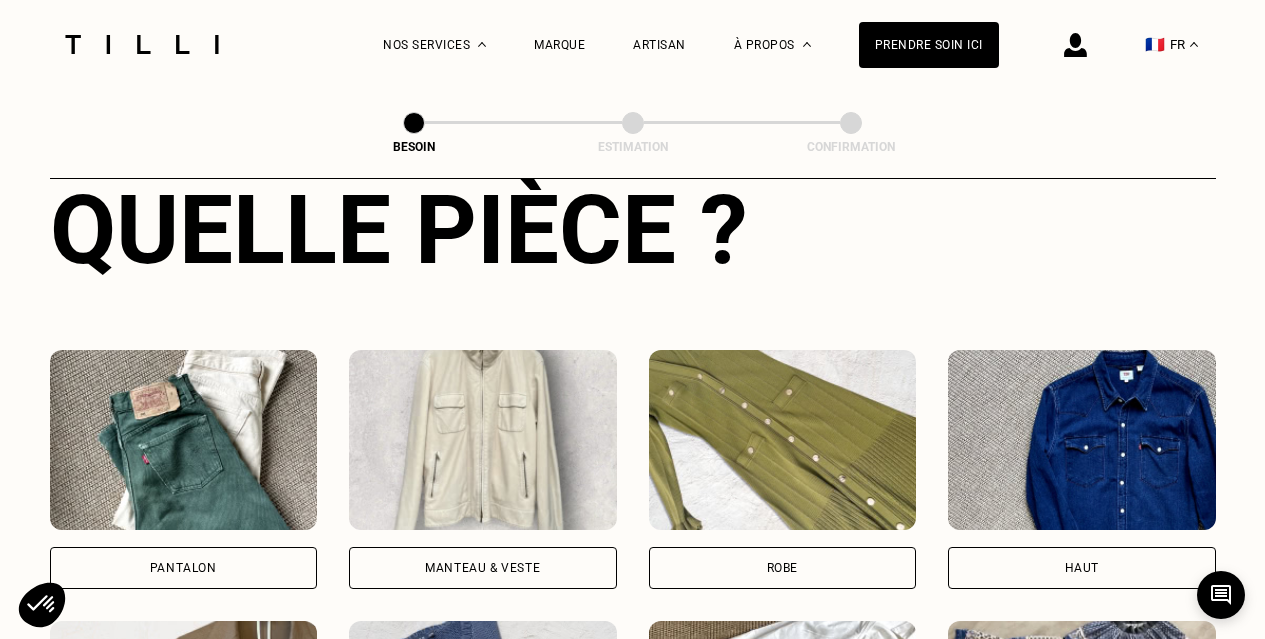 scroll, scrollTop: 954, scrollLeft: 0, axis: vertical 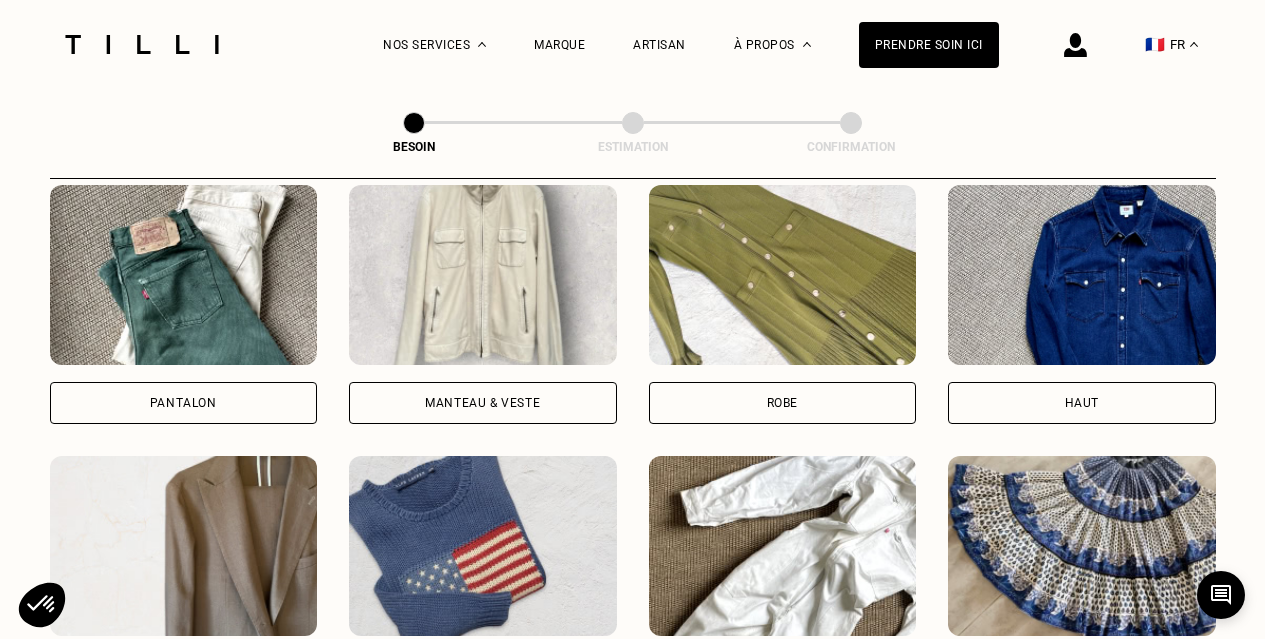 click on "Robe" at bounding box center (783, 403) 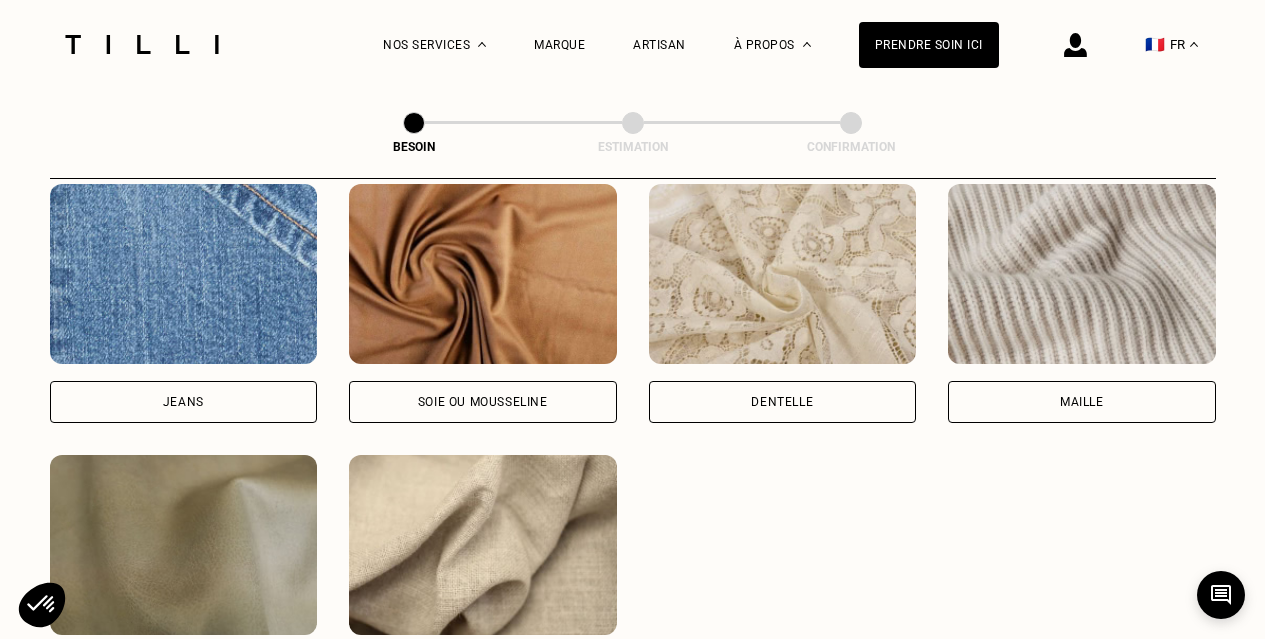 scroll, scrollTop: 2242, scrollLeft: 0, axis: vertical 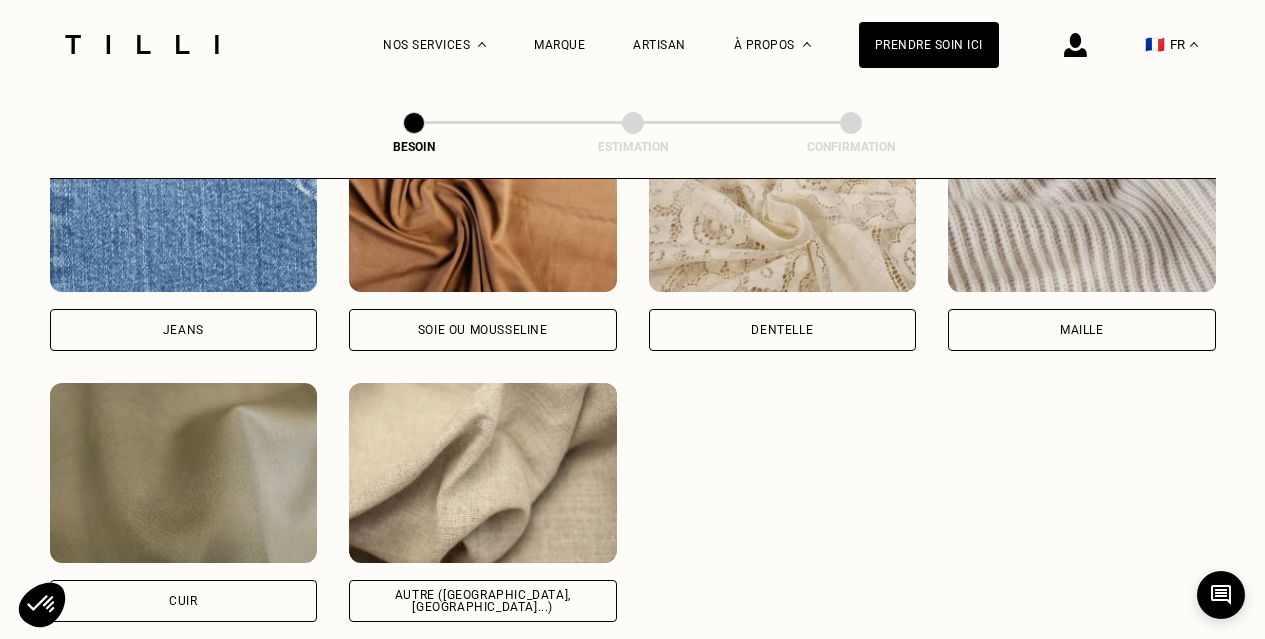 click on "Dentelle" at bounding box center (783, 330) 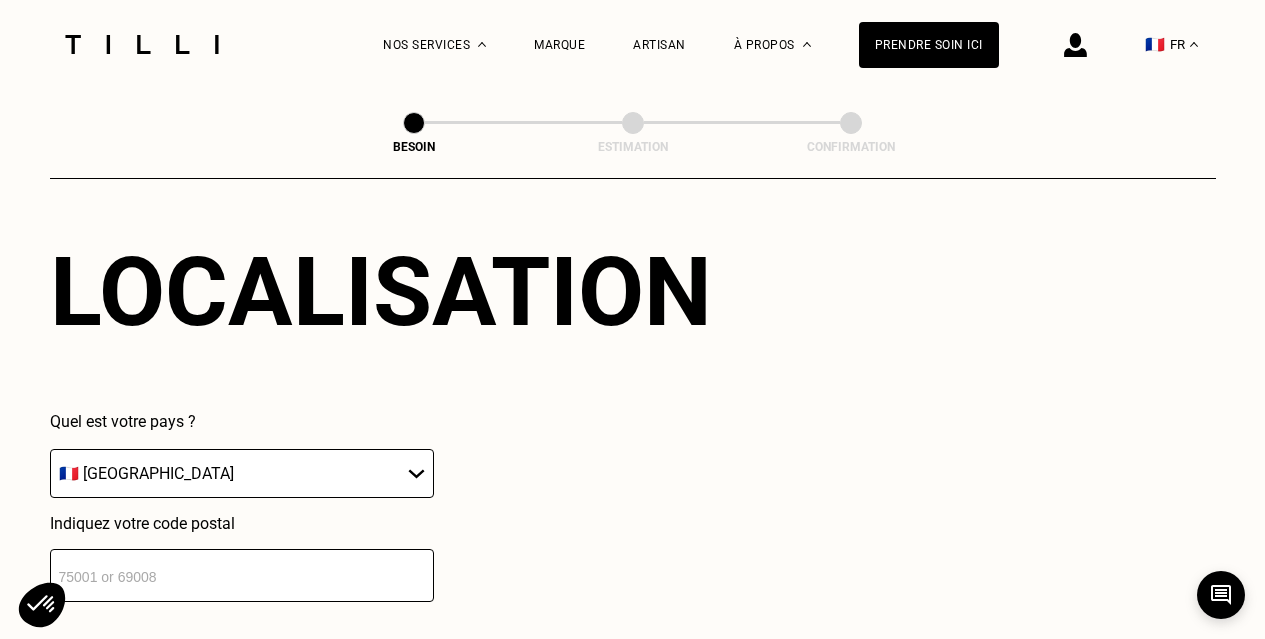scroll, scrollTop: 2989, scrollLeft: 0, axis: vertical 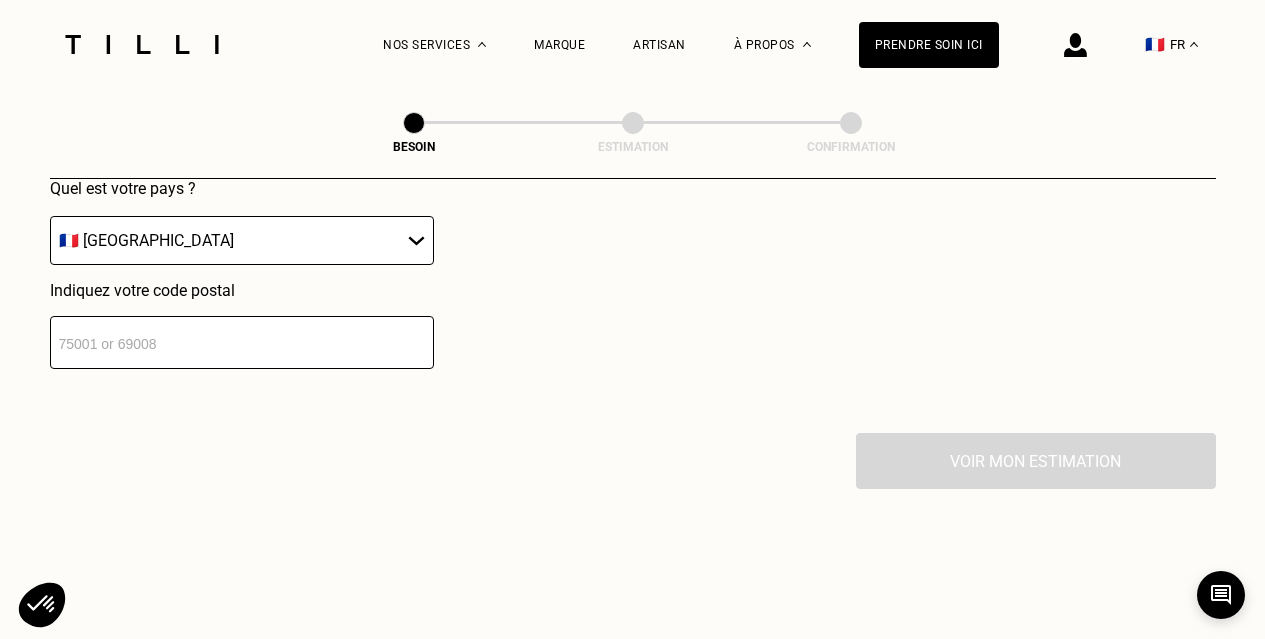 click at bounding box center [242, 342] 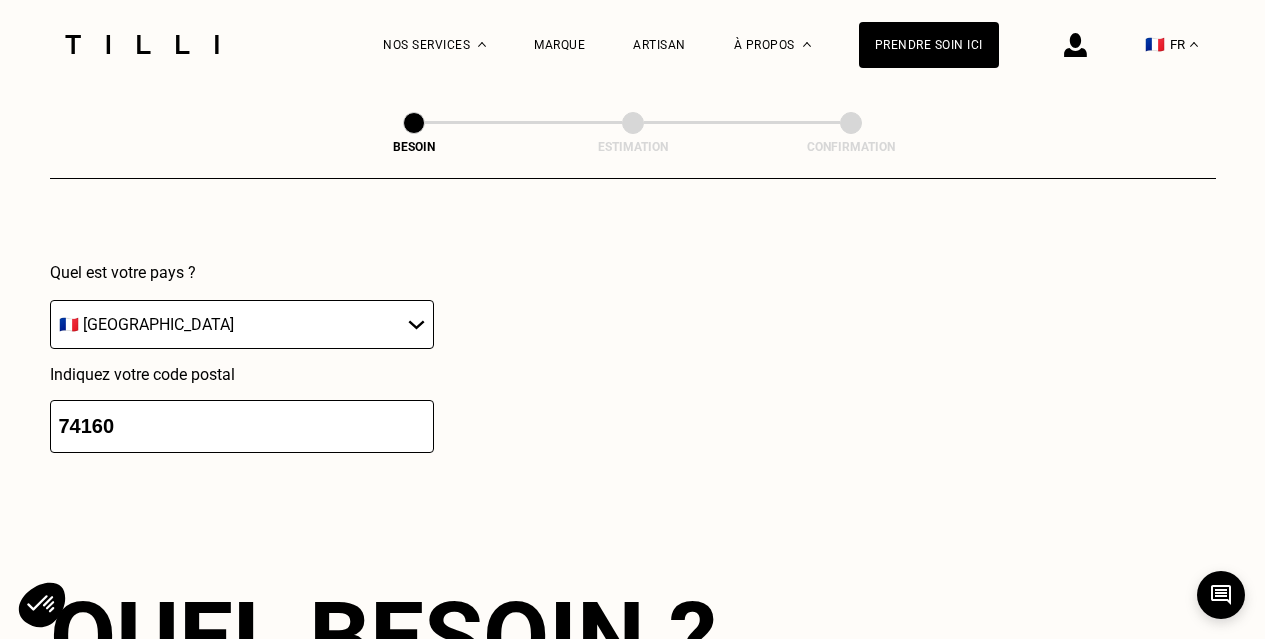 scroll, scrollTop: 2886, scrollLeft: 0, axis: vertical 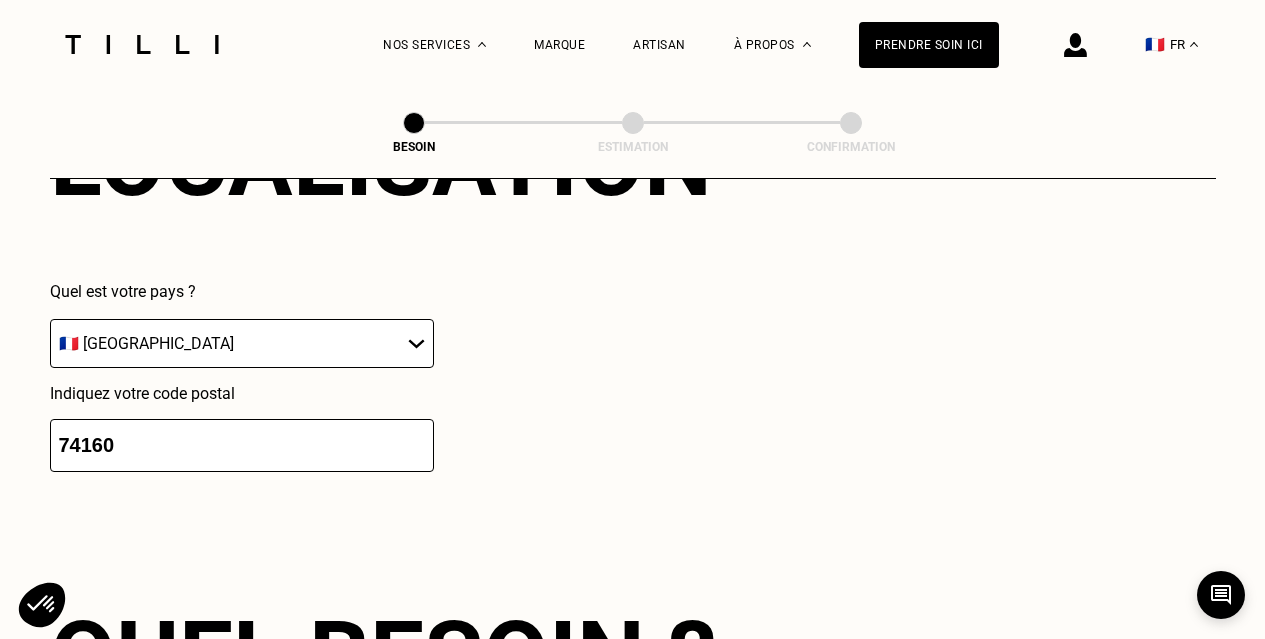 type on "74160" 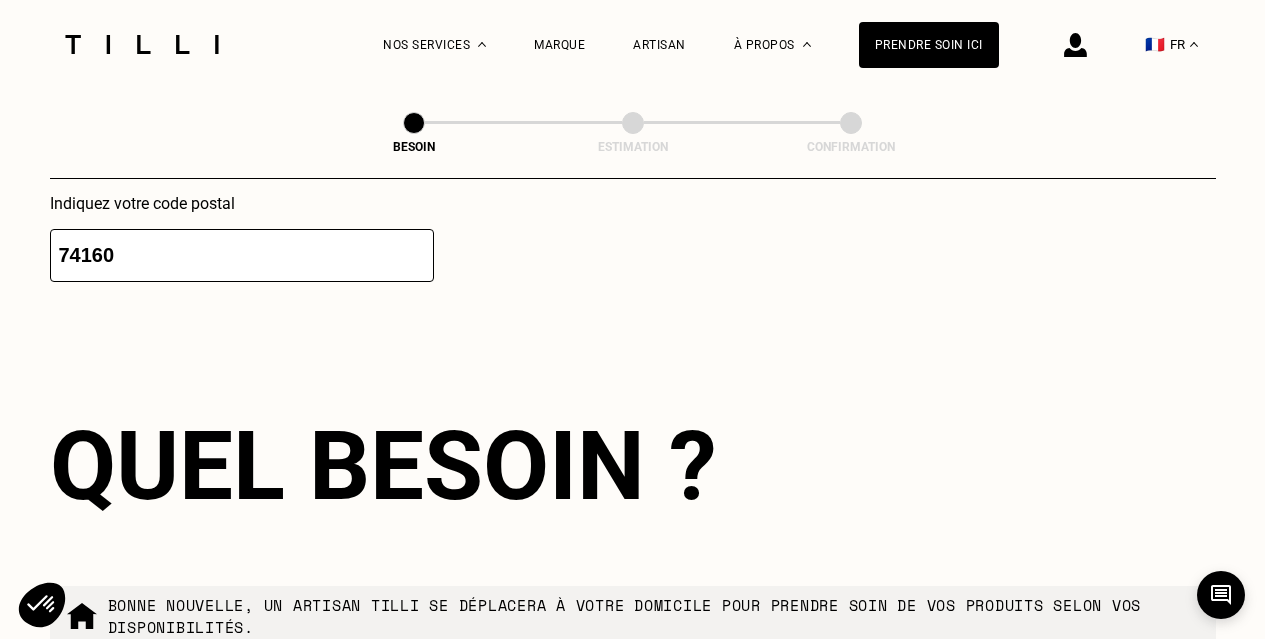 scroll, scrollTop: 3386, scrollLeft: 0, axis: vertical 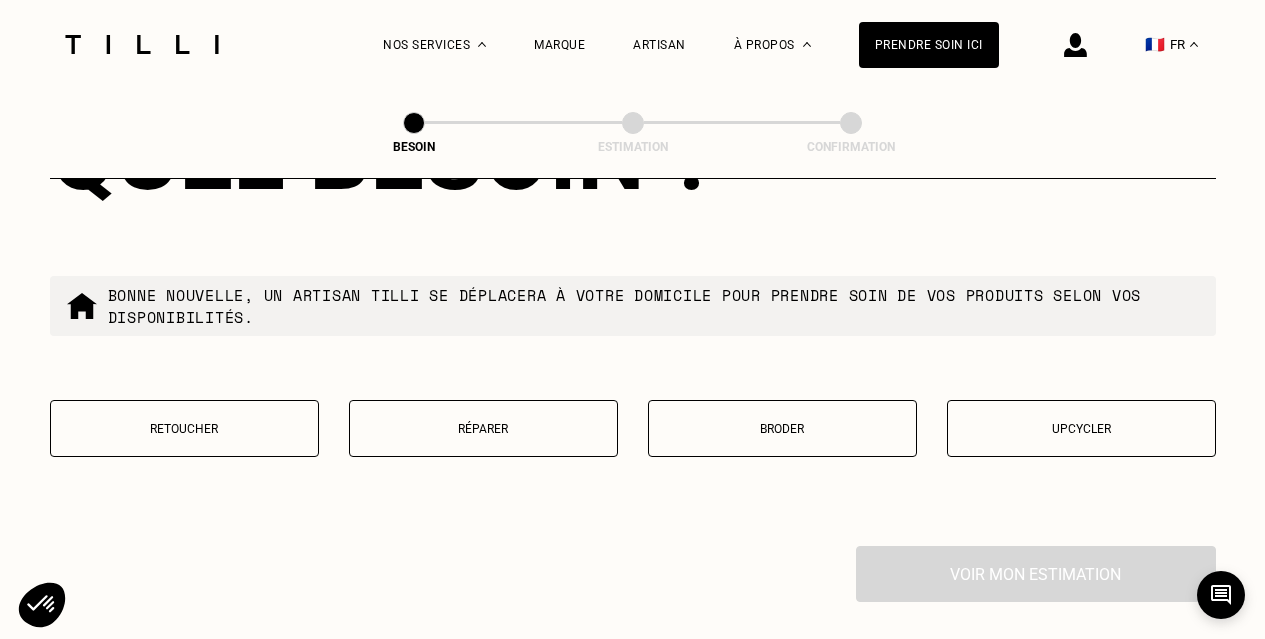 click on "Upcycler" at bounding box center (1081, 428) 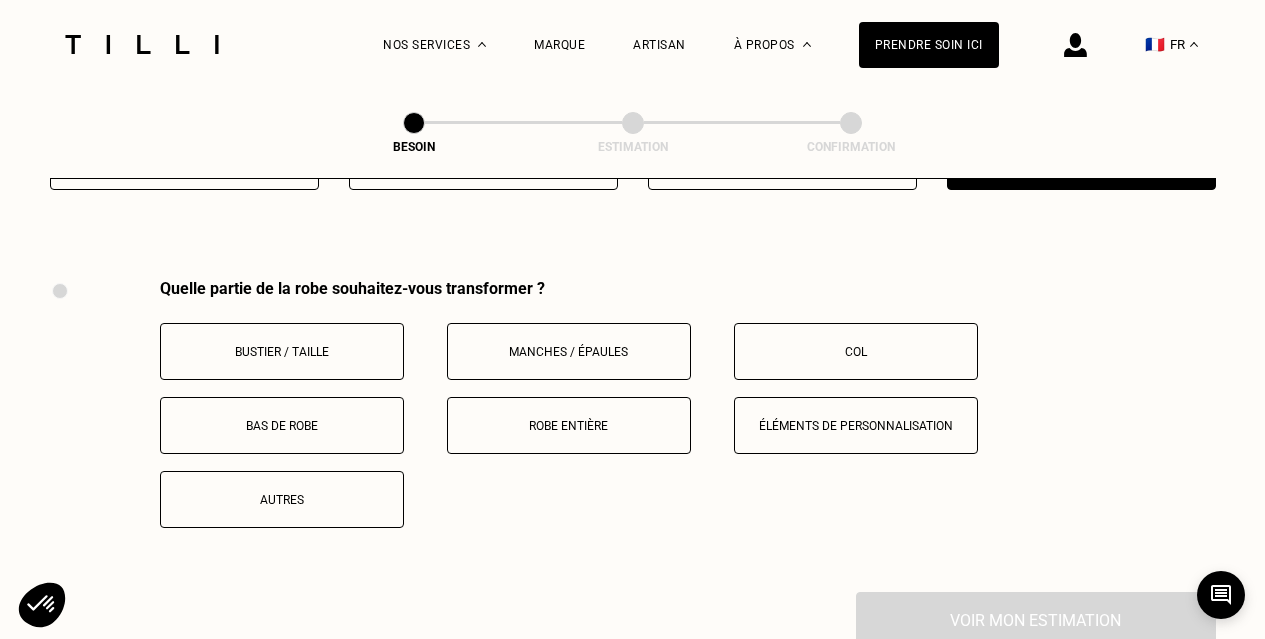 scroll, scrollTop: 3699, scrollLeft: 0, axis: vertical 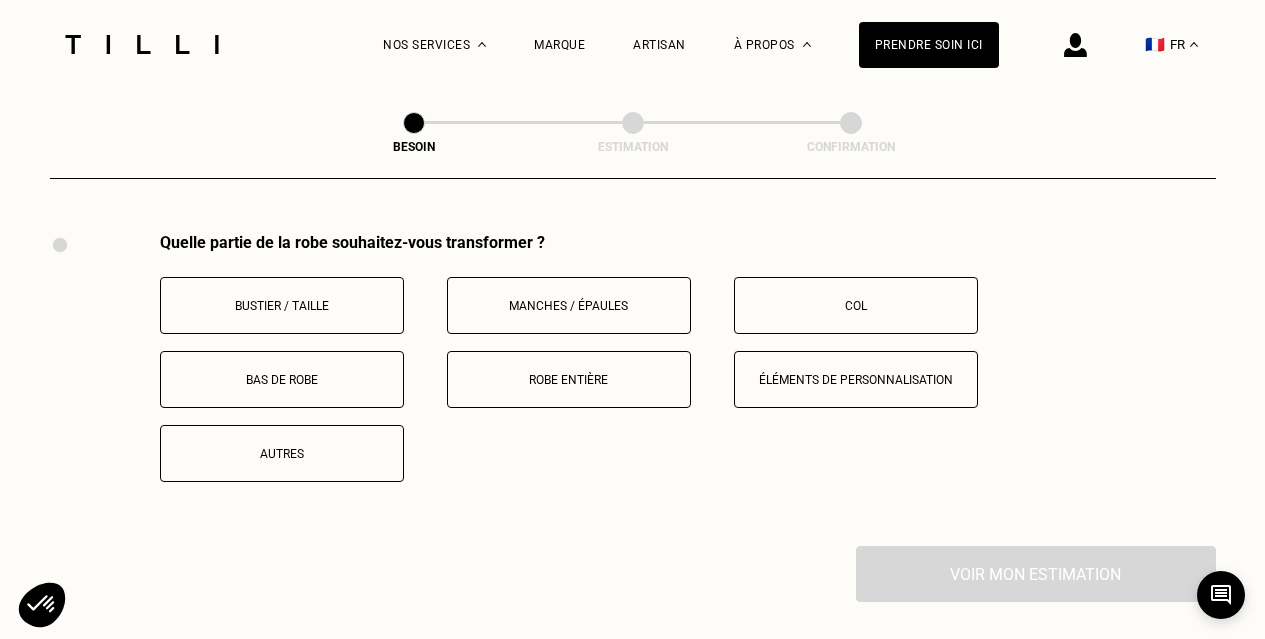 click on "Robe entière" at bounding box center (569, 380) 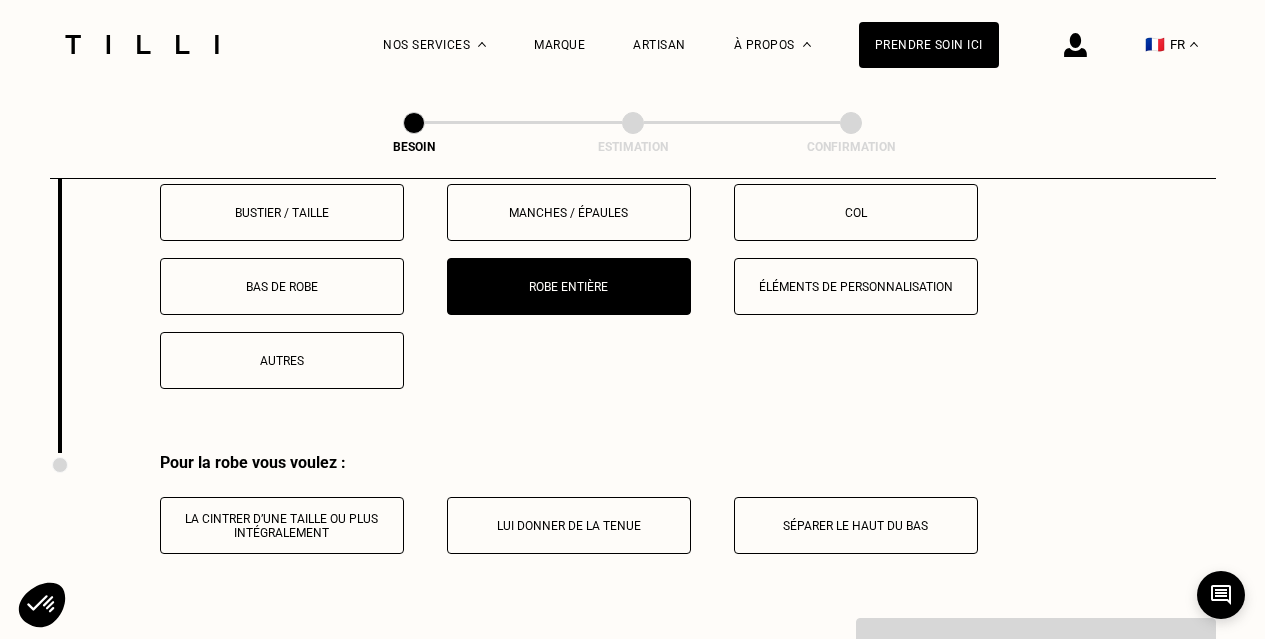 scroll, scrollTop: 3899, scrollLeft: 0, axis: vertical 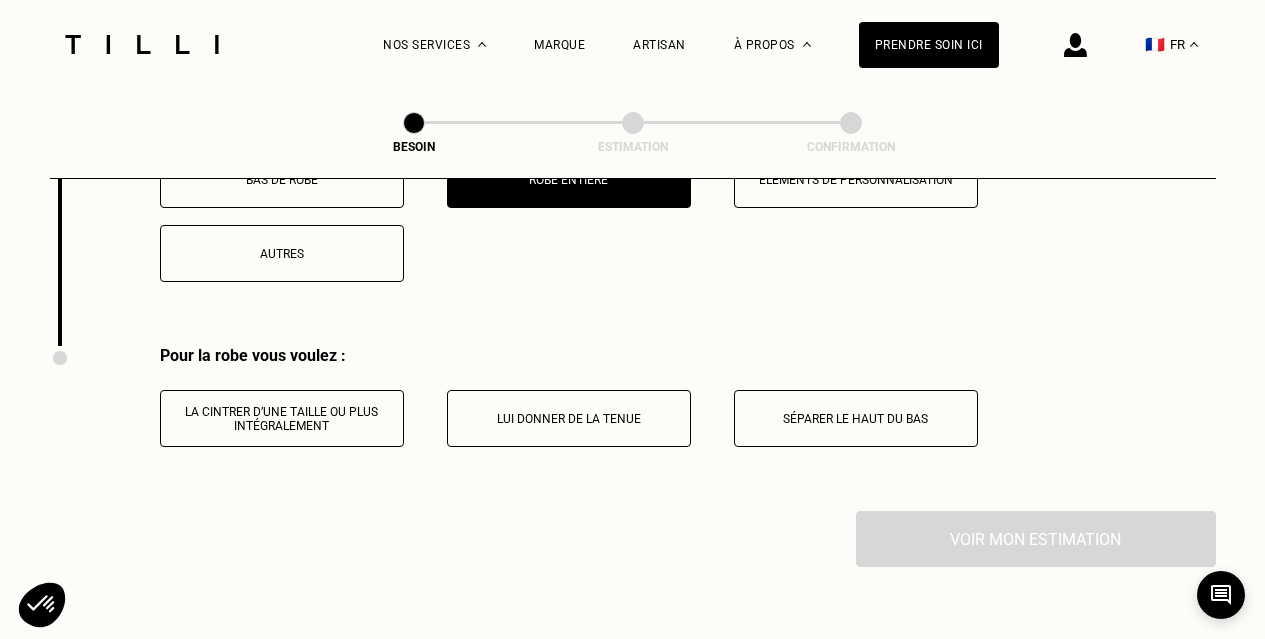click on "Pour la robe vous voulez : La cintrer d’une taille ou plus intégralement Lui donner de la tenue Séparer le haut du bas" at bounding box center [633, 428] 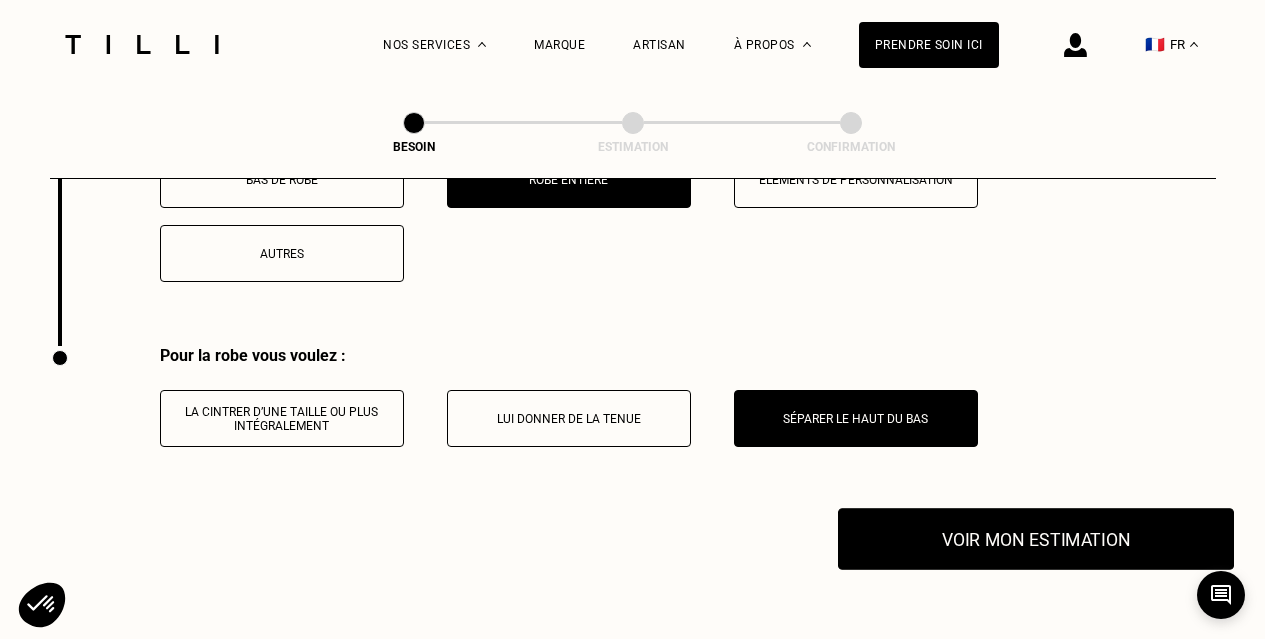click on "Voir mon estimation" at bounding box center [1036, 539] 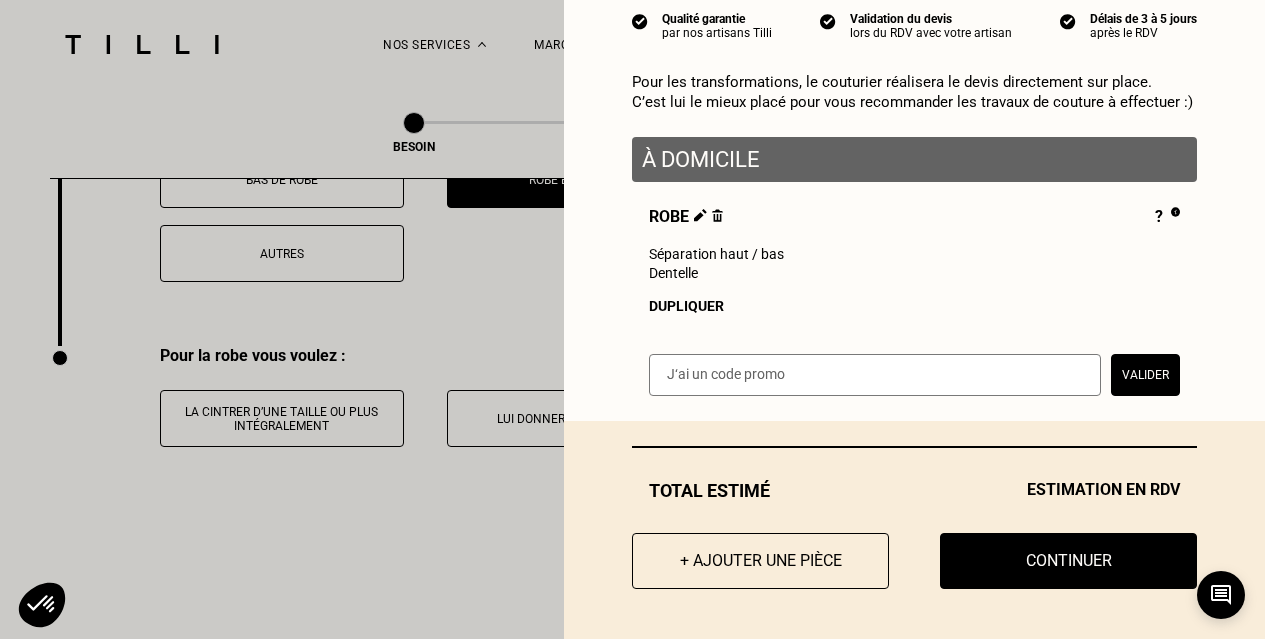 scroll, scrollTop: 205, scrollLeft: 0, axis: vertical 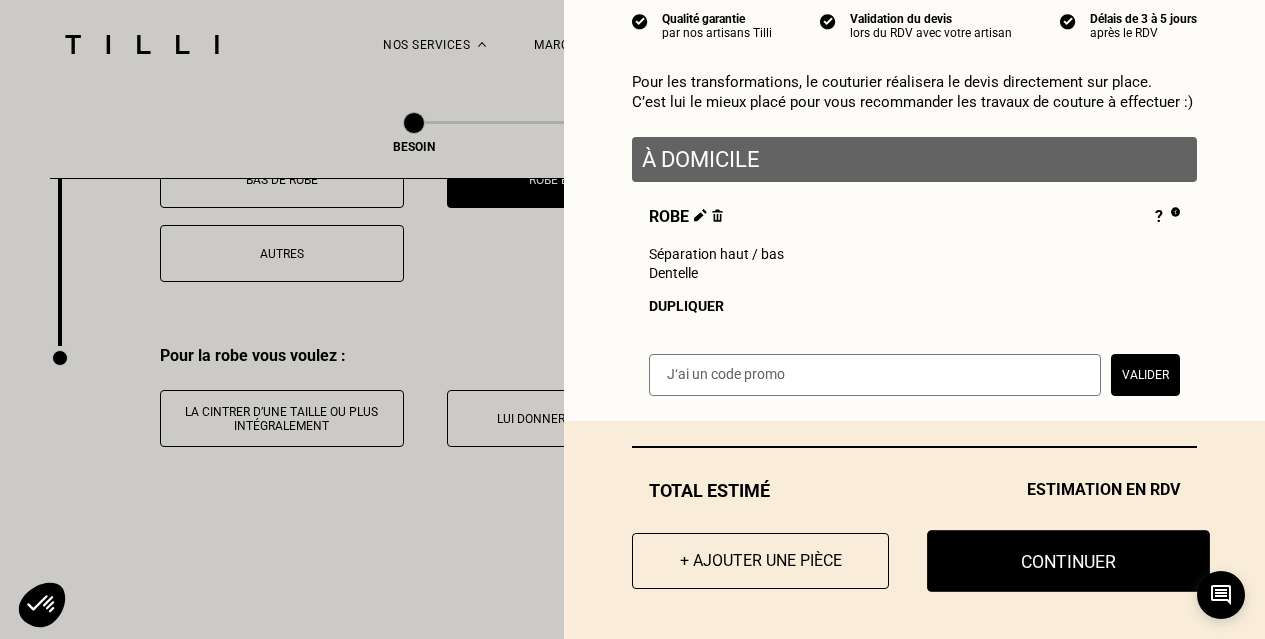 click on "Continuer" at bounding box center (1068, 561) 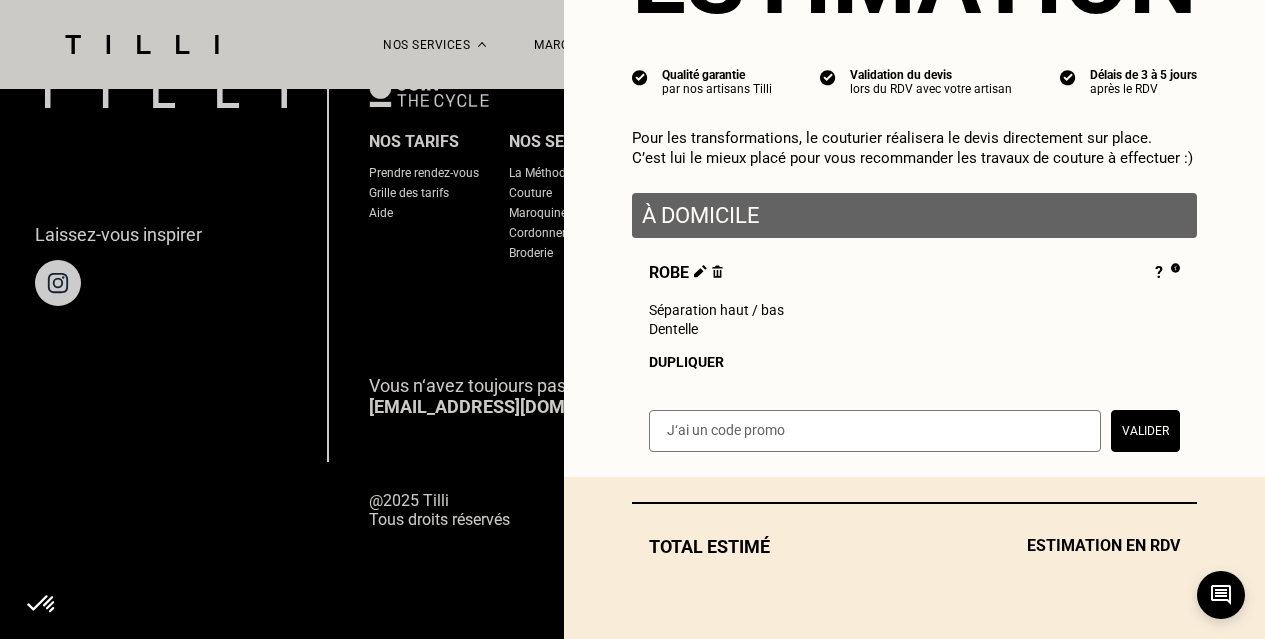 scroll, scrollTop: 1387, scrollLeft: 0, axis: vertical 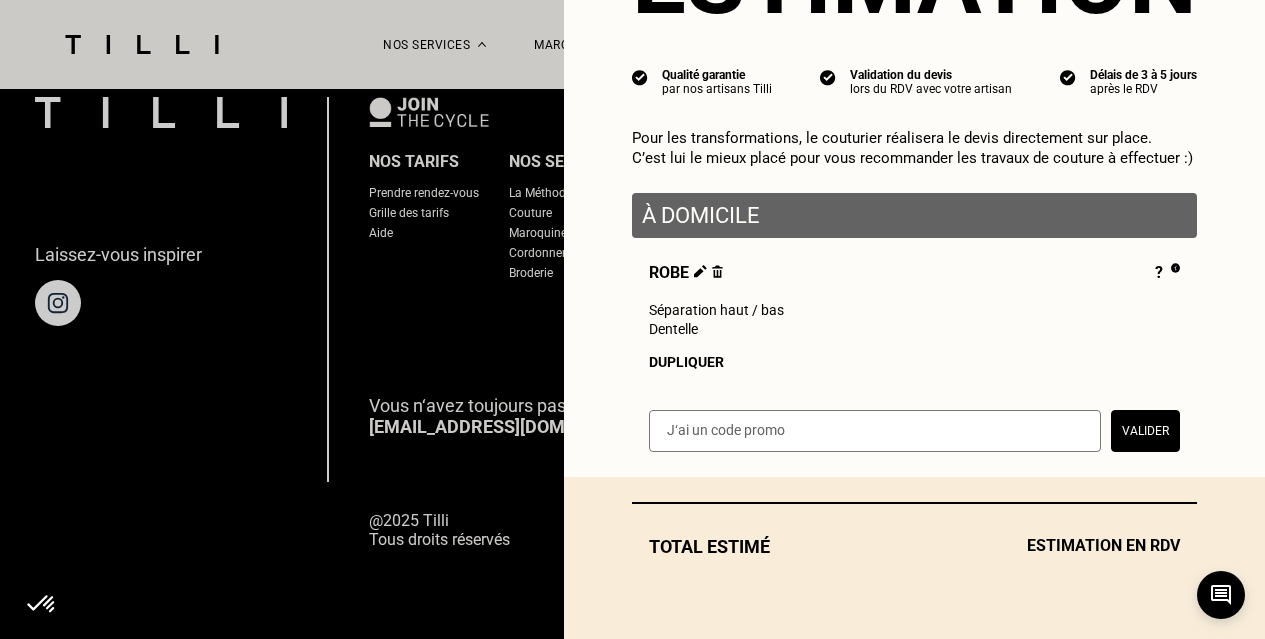 select on "FR" 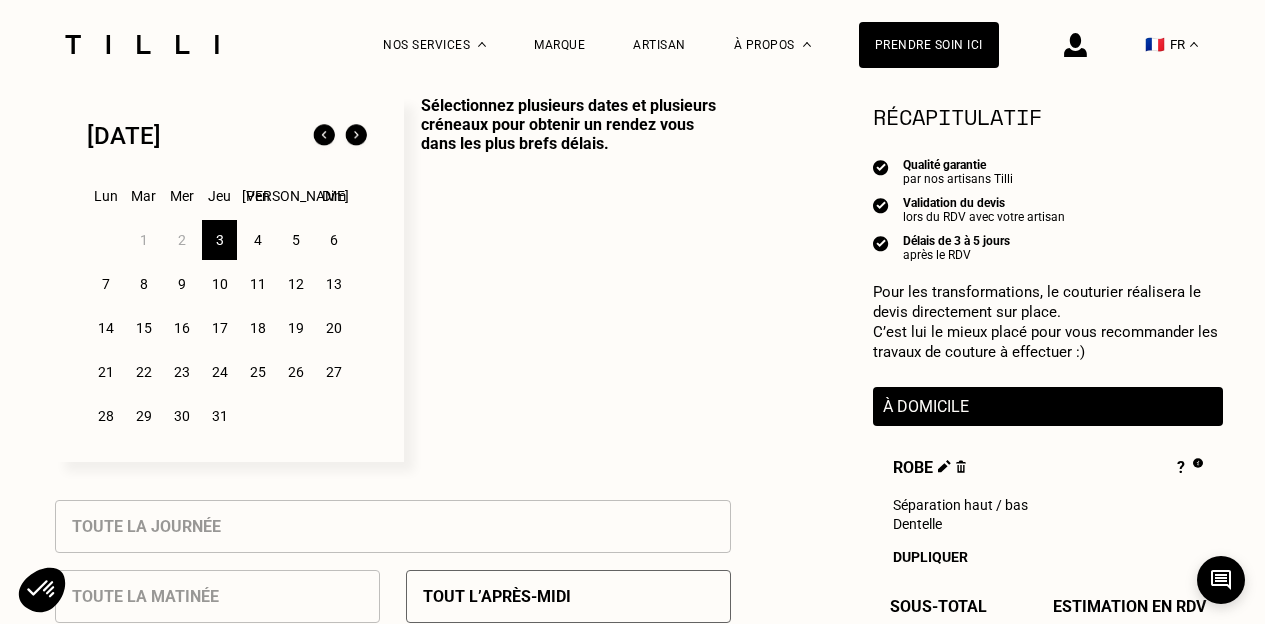 scroll, scrollTop: 500, scrollLeft: 0, axis: vertical 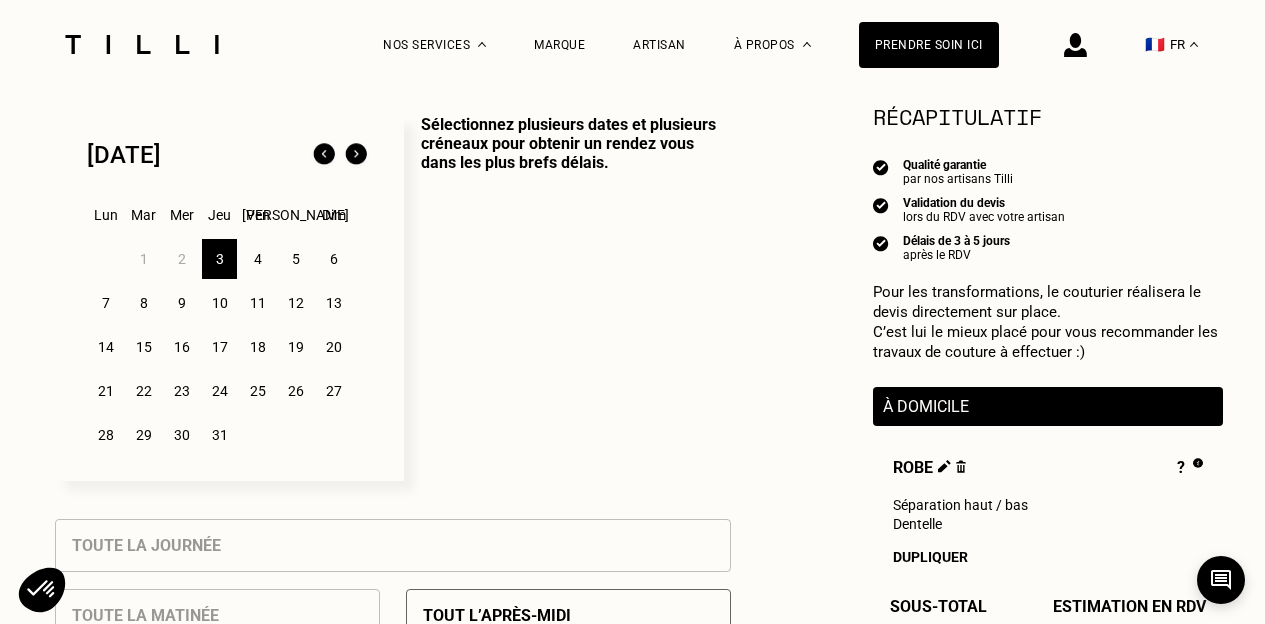 click on "5" at bounding box center (295, 259) 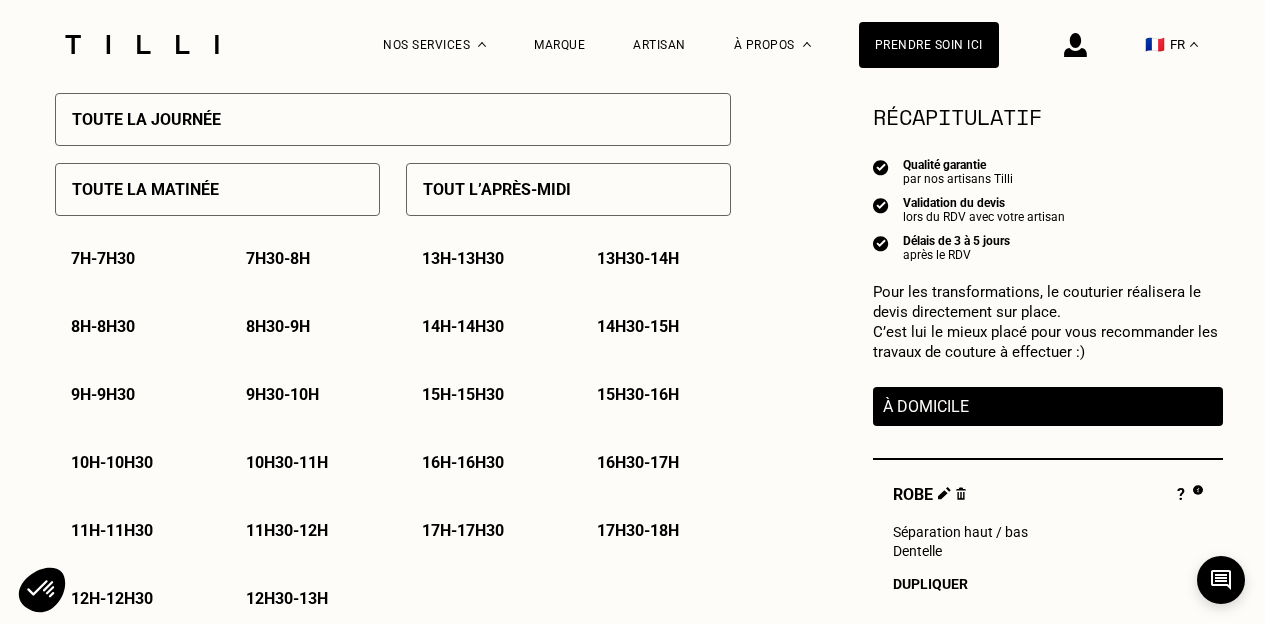 scroll, scrollTop: 900, scrollLeft: 0, axis: vertical 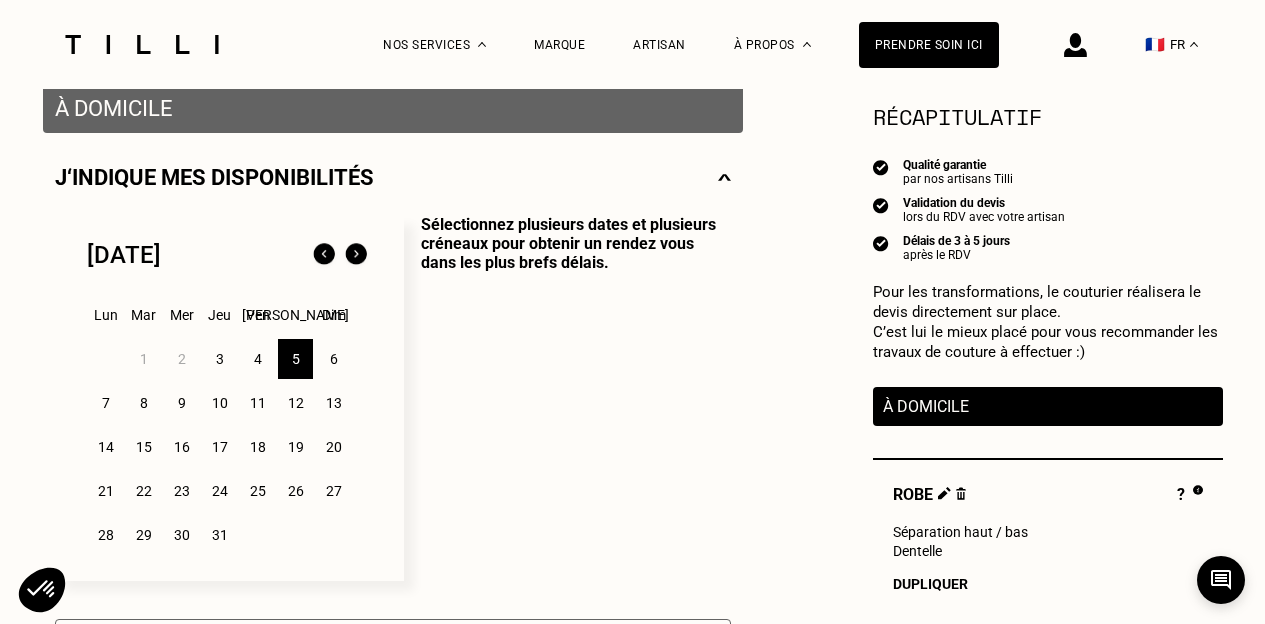 click on "6" at bounding box center (333, 359) 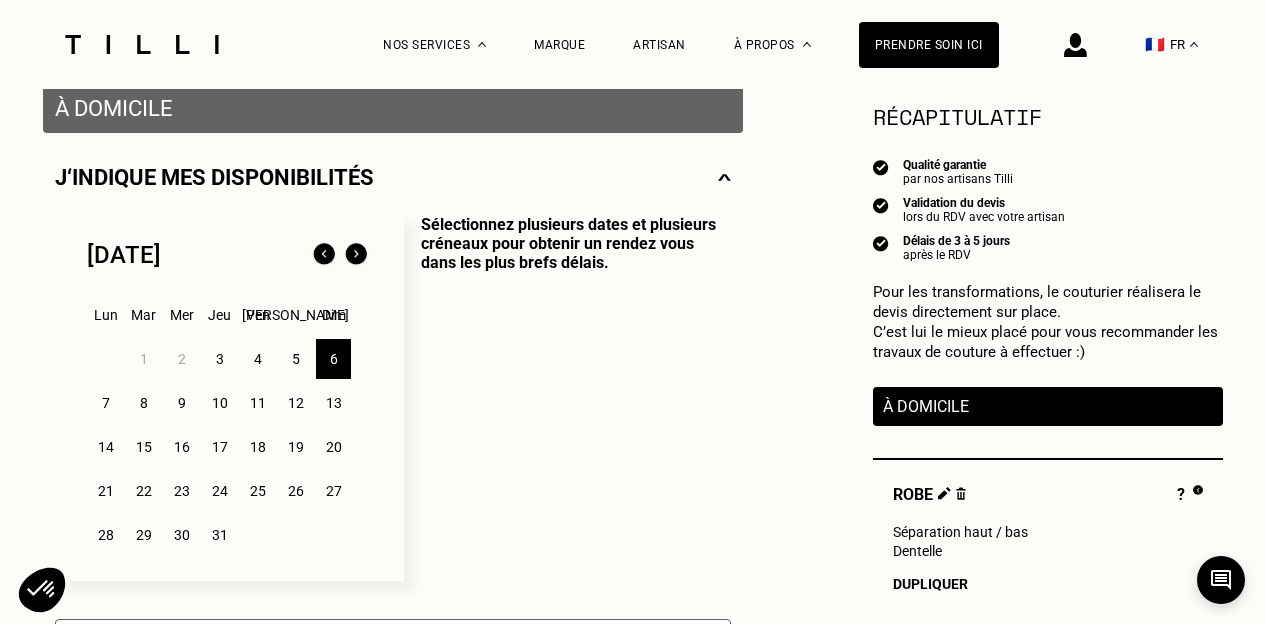 click on "5" at bounding box center (295, 359) 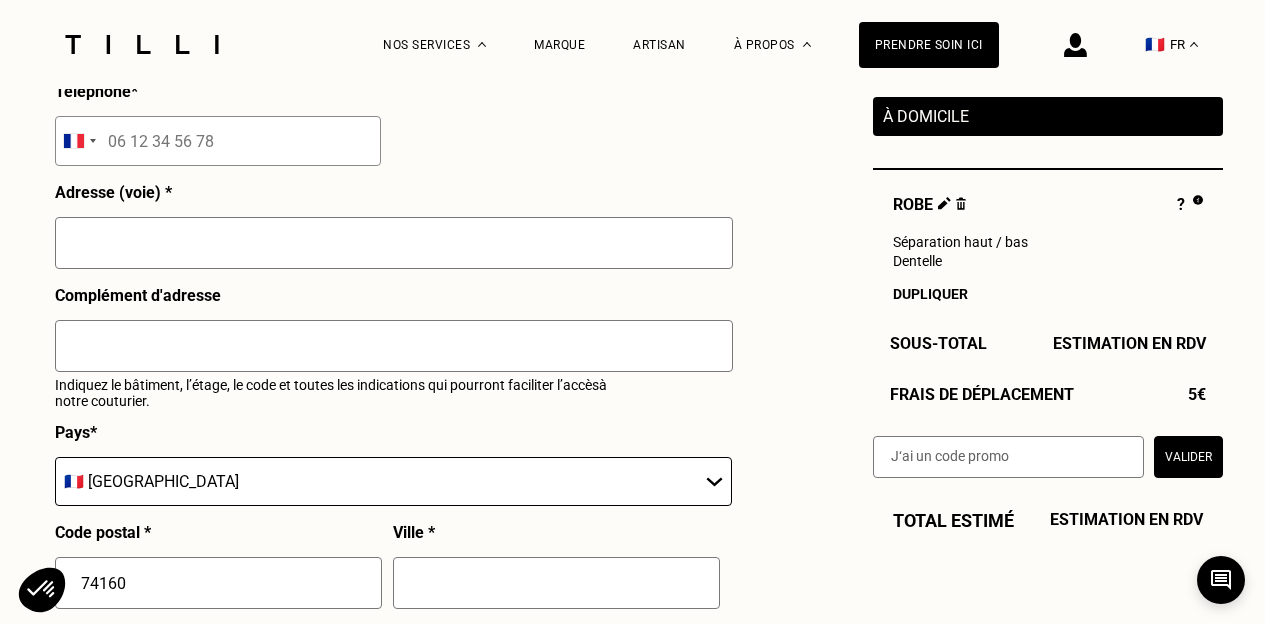 scroll, scrollTop: 2000, scrollLeft: 0, axis: vertical 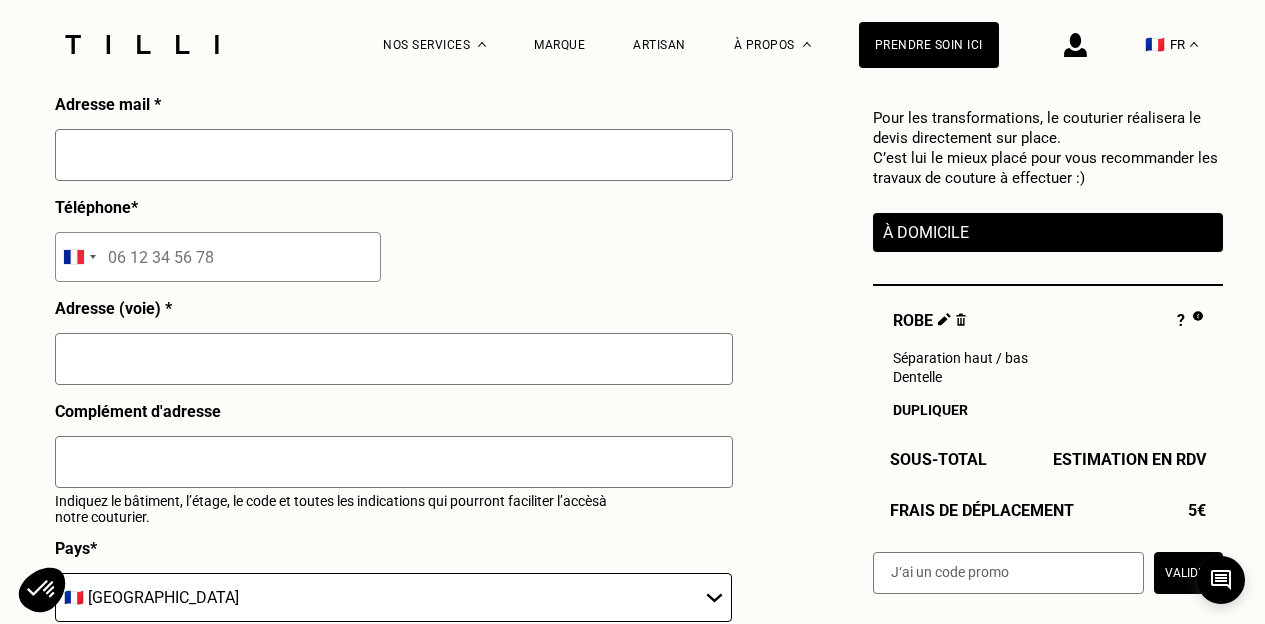click at bounding box center [394, 155] 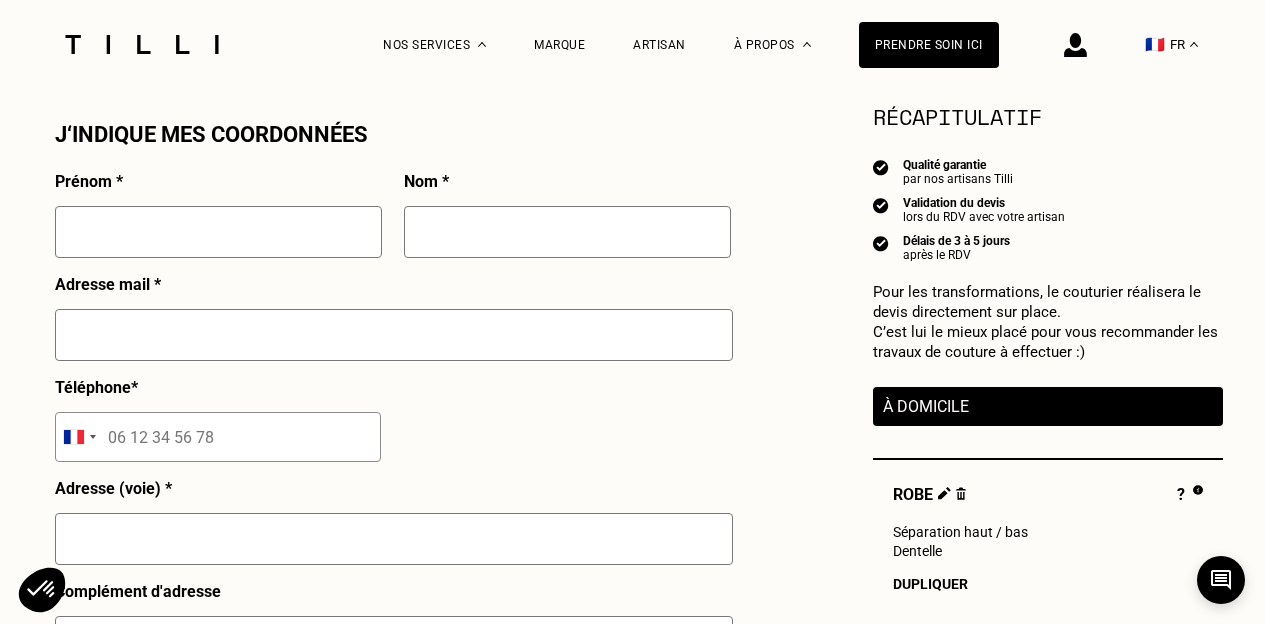 scroll, scrollTop: 1800, scrollLeft: 0, axis: vertical 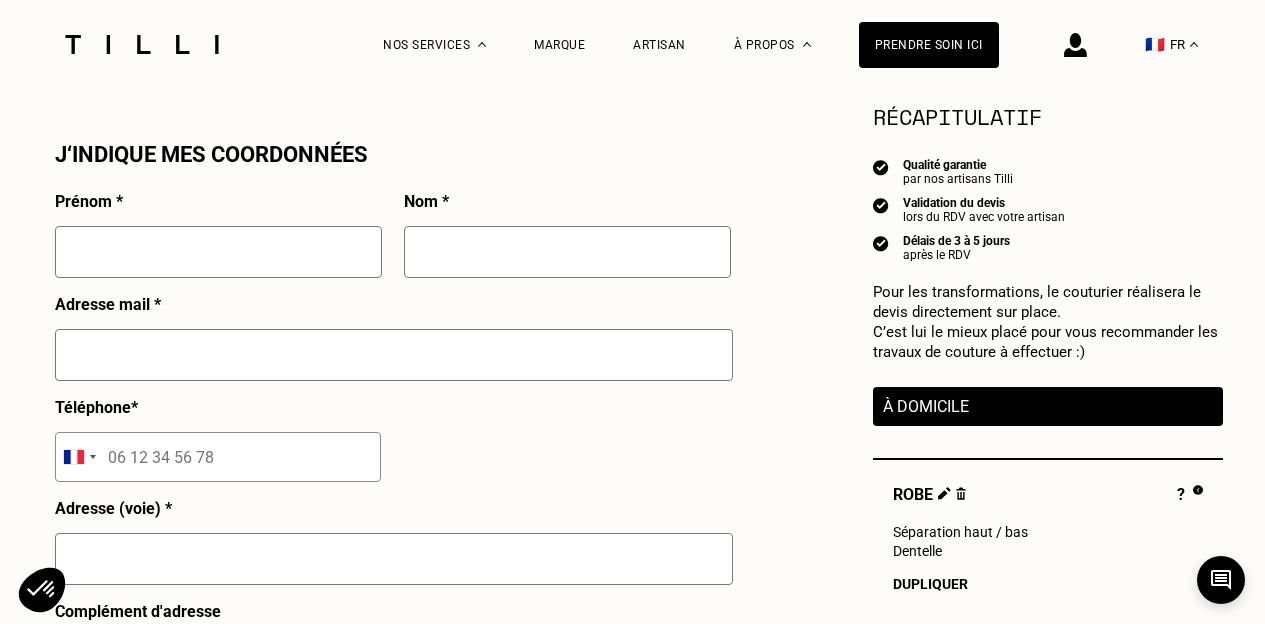 click at bounding box center [218, 252] 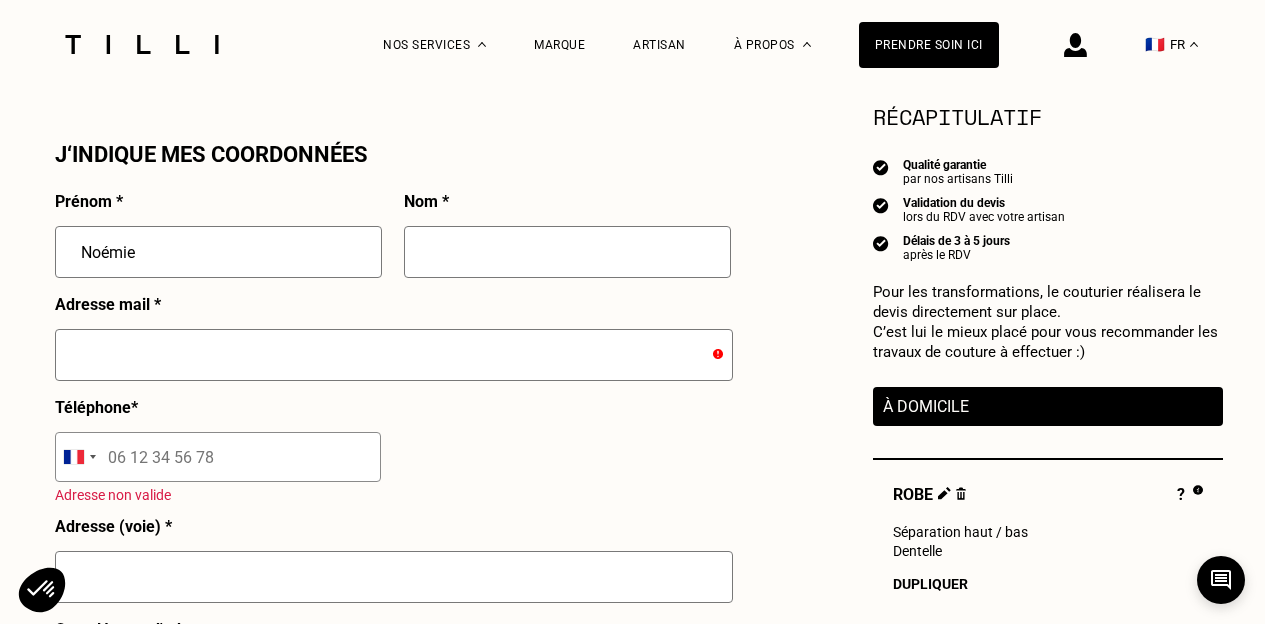 type on "Noémie" 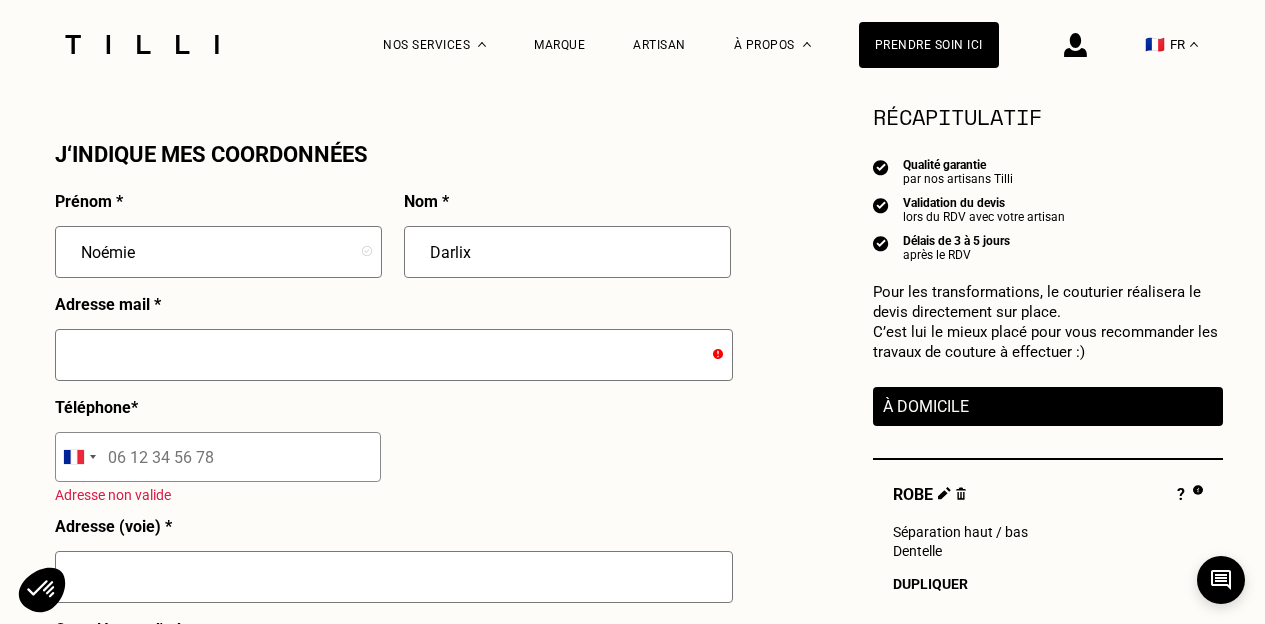 type on "Darlix" 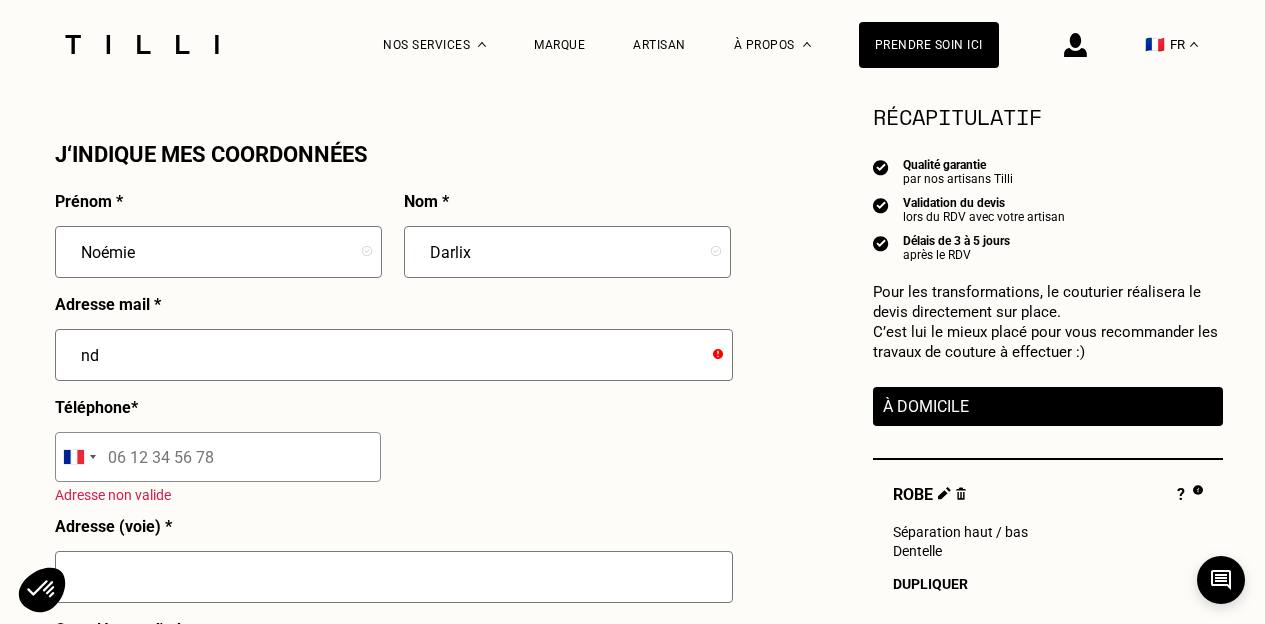 type on "ndarlix@gmail.com" 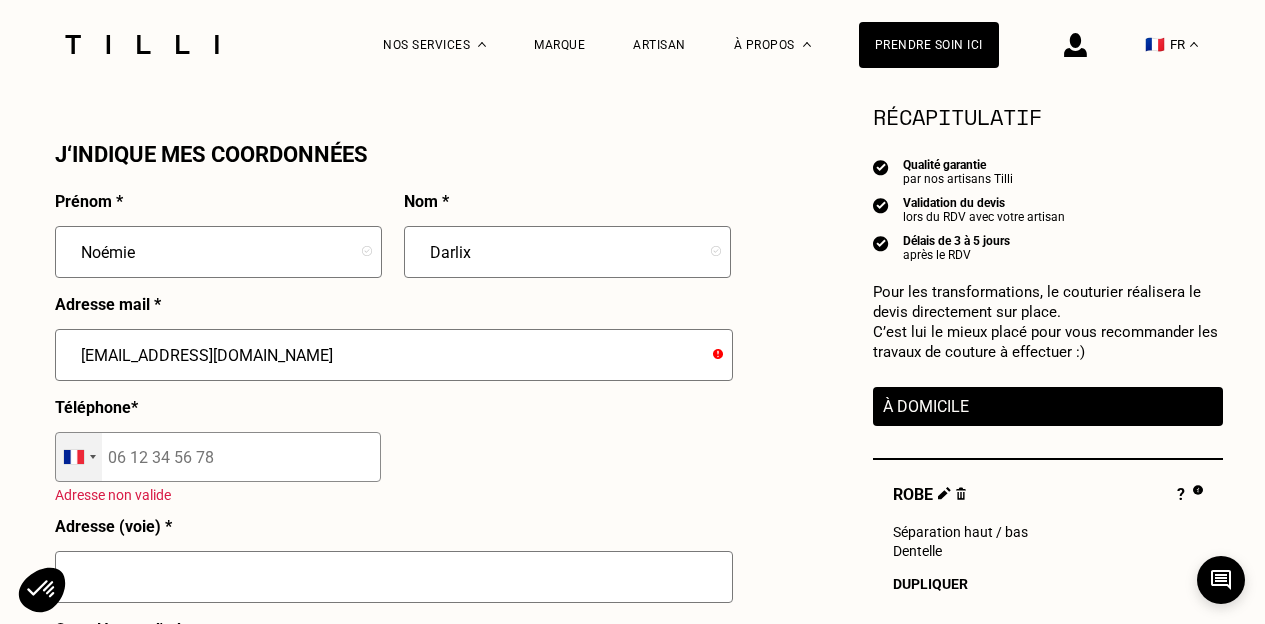 click at bounding box center [74, 457] 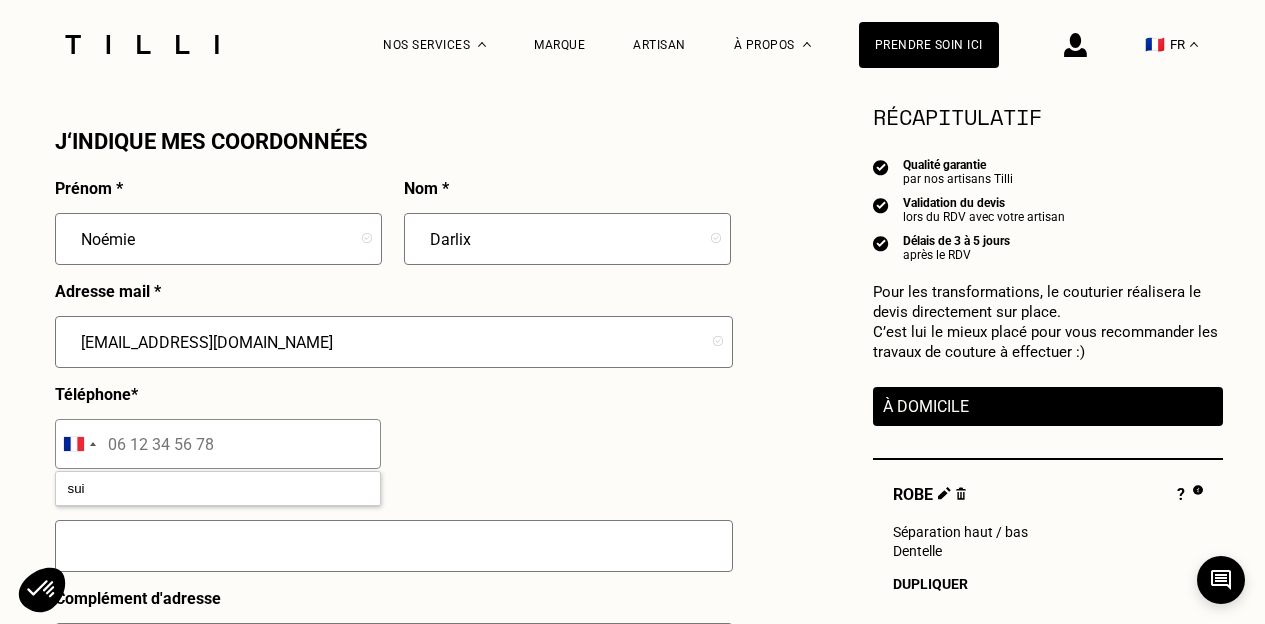 scroll, scrollTop: 1900, scrollLeft: 0, axis: vertical 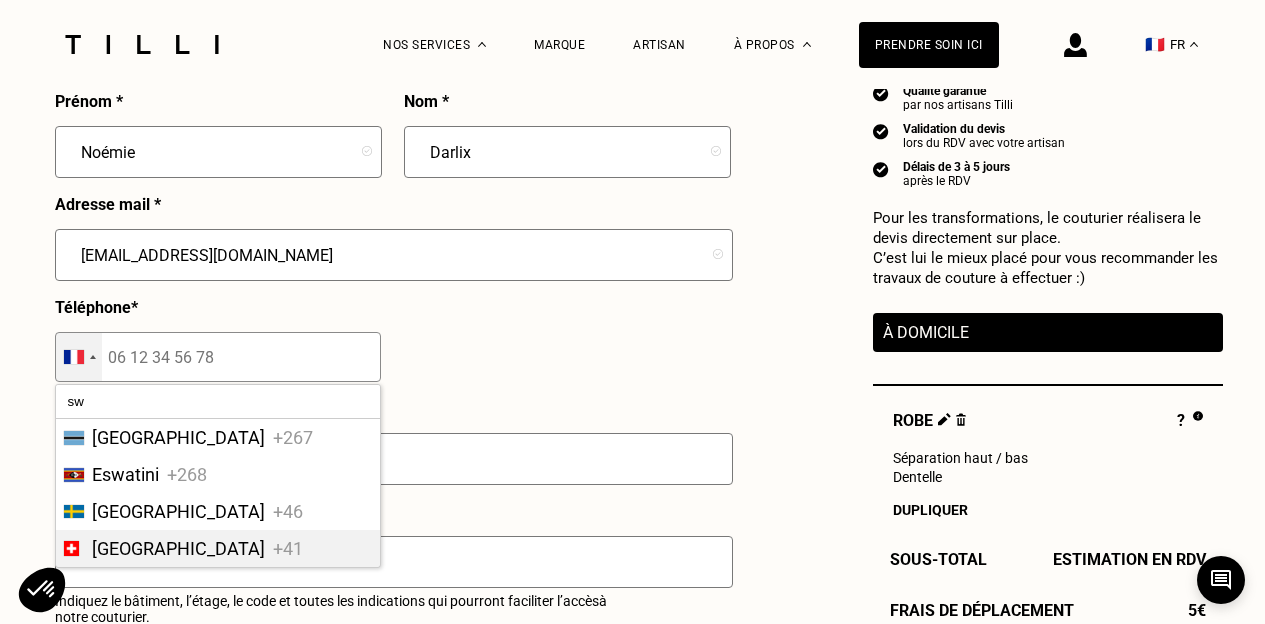type on "sw" 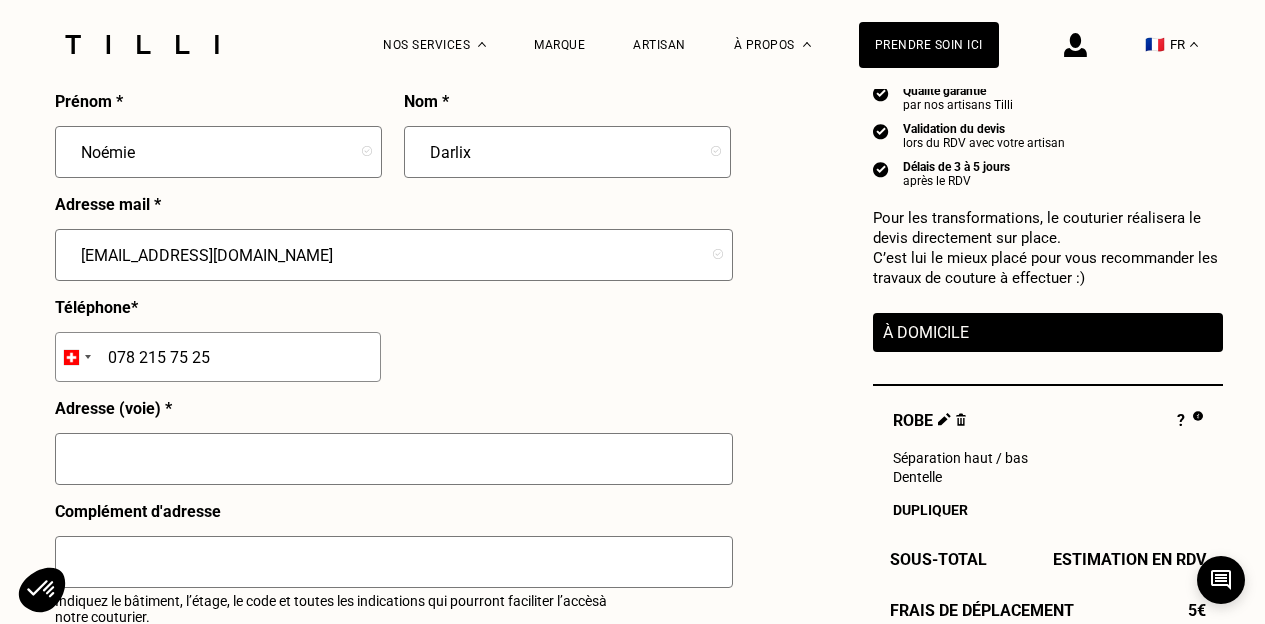 type on "078 215 75 25" 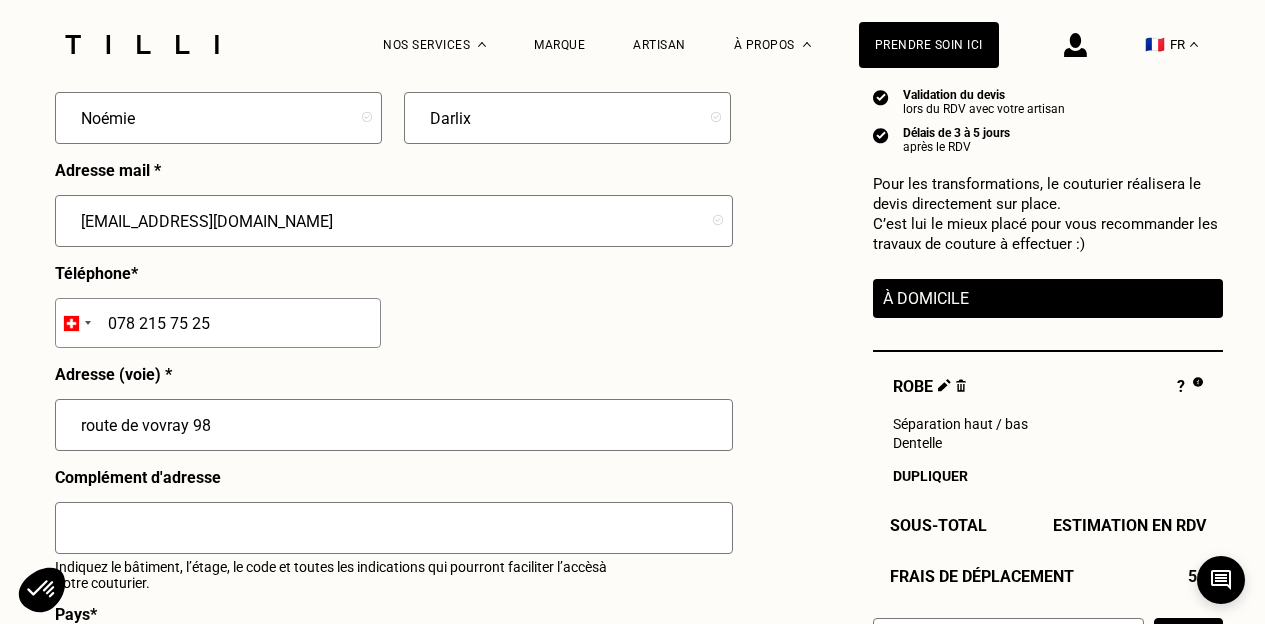 scroll, scrollTop: 2200, scrollLeft: 0, axis: vertical 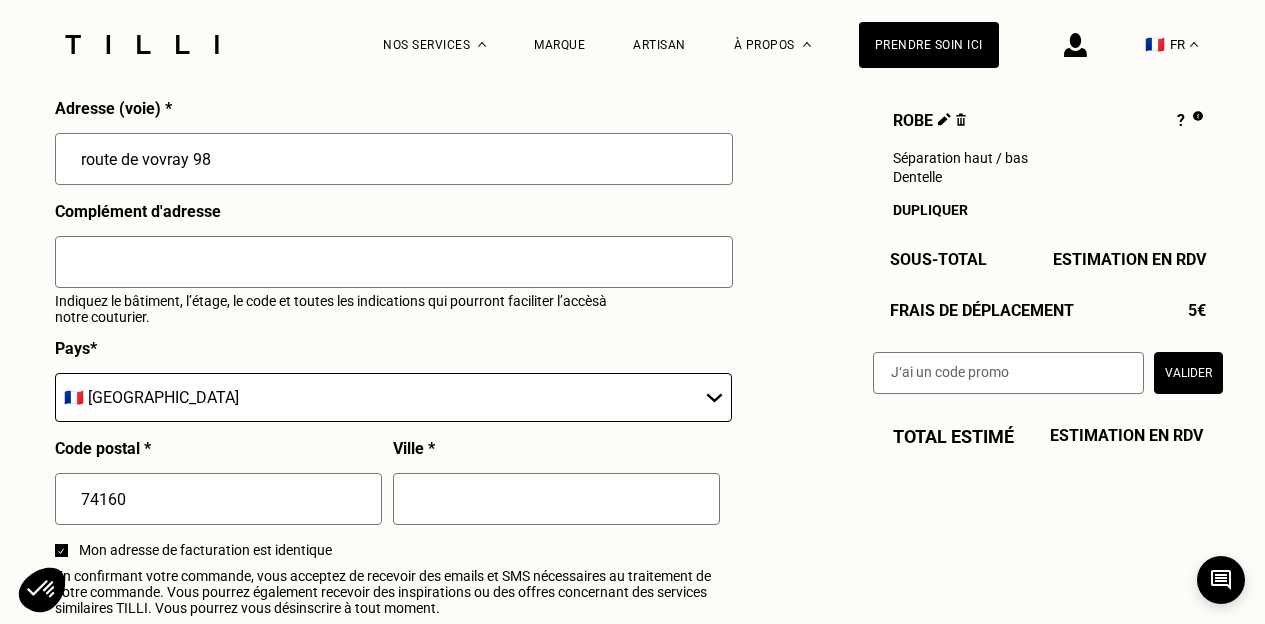type on "route de vovray 98" 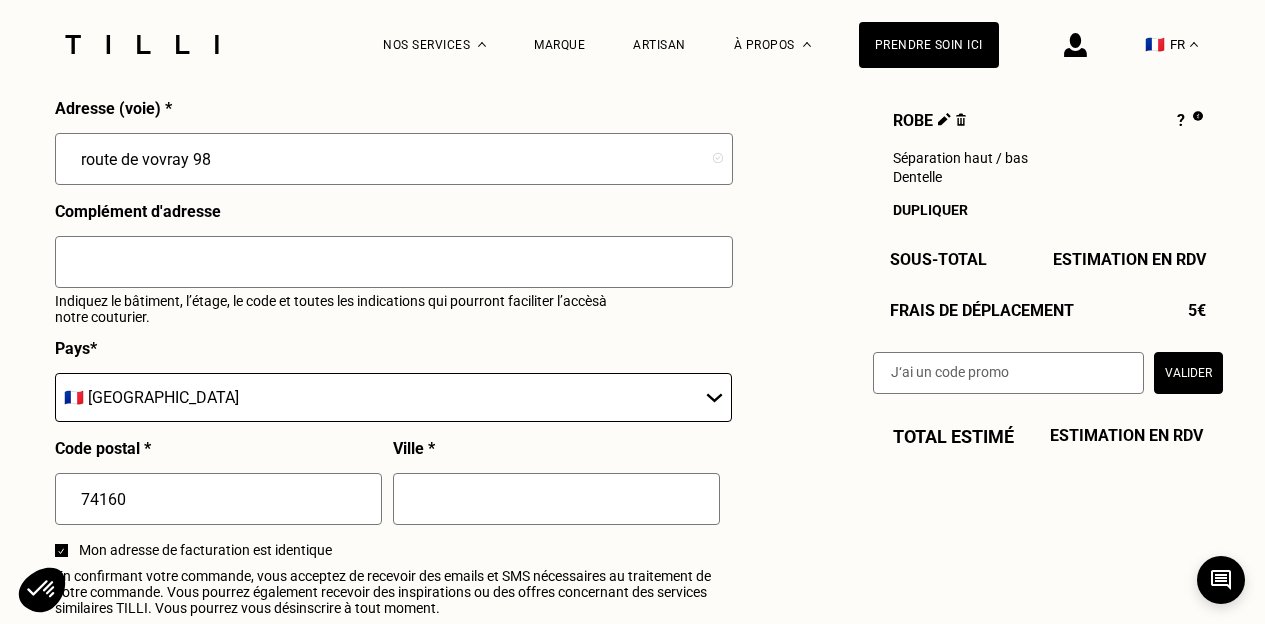 click at bounding box center [556, 499] 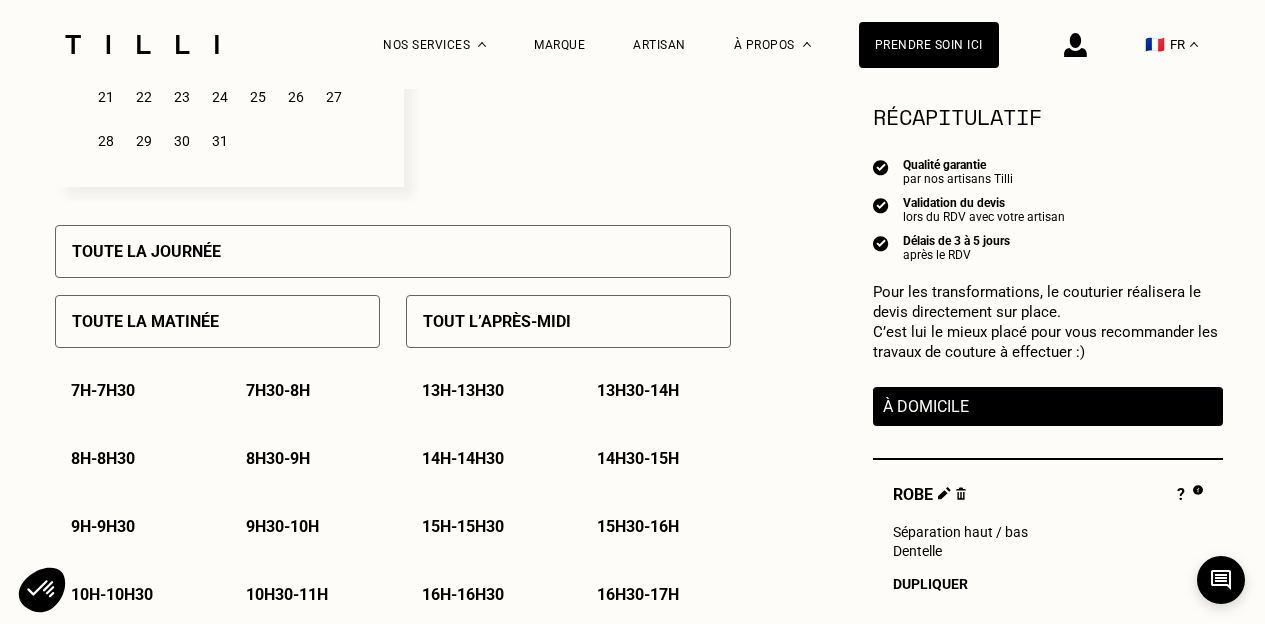 scroll, scrollTop: 800, scrollLeft: 0, axis: vertical 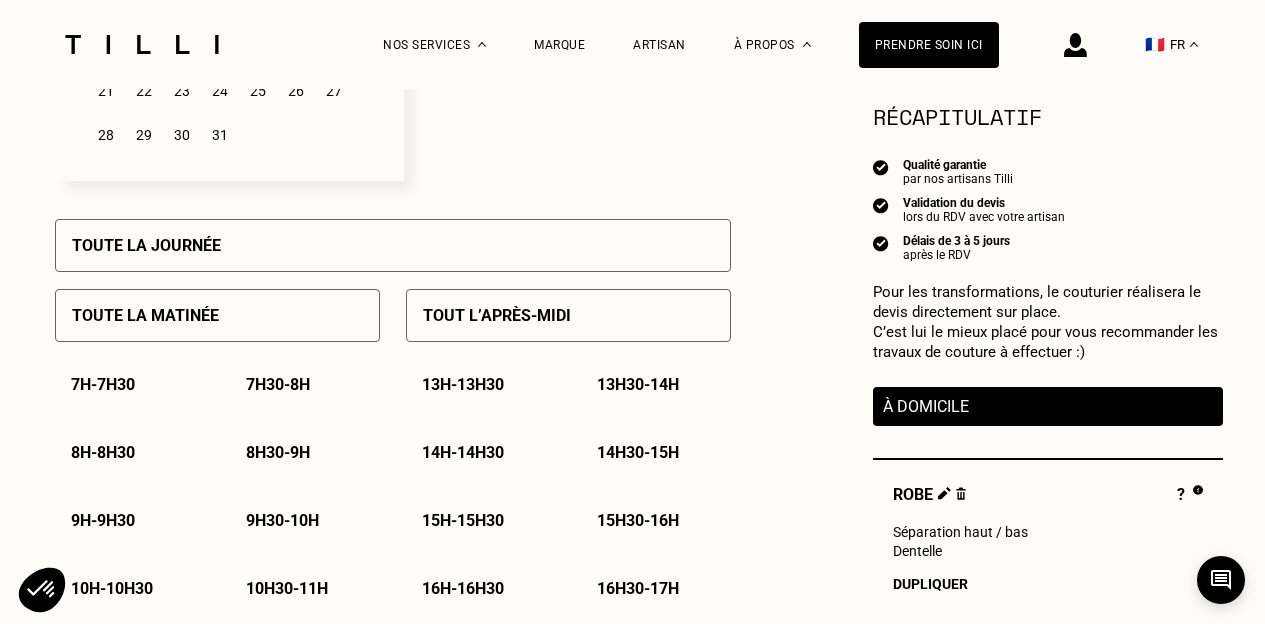 type on "archamps" 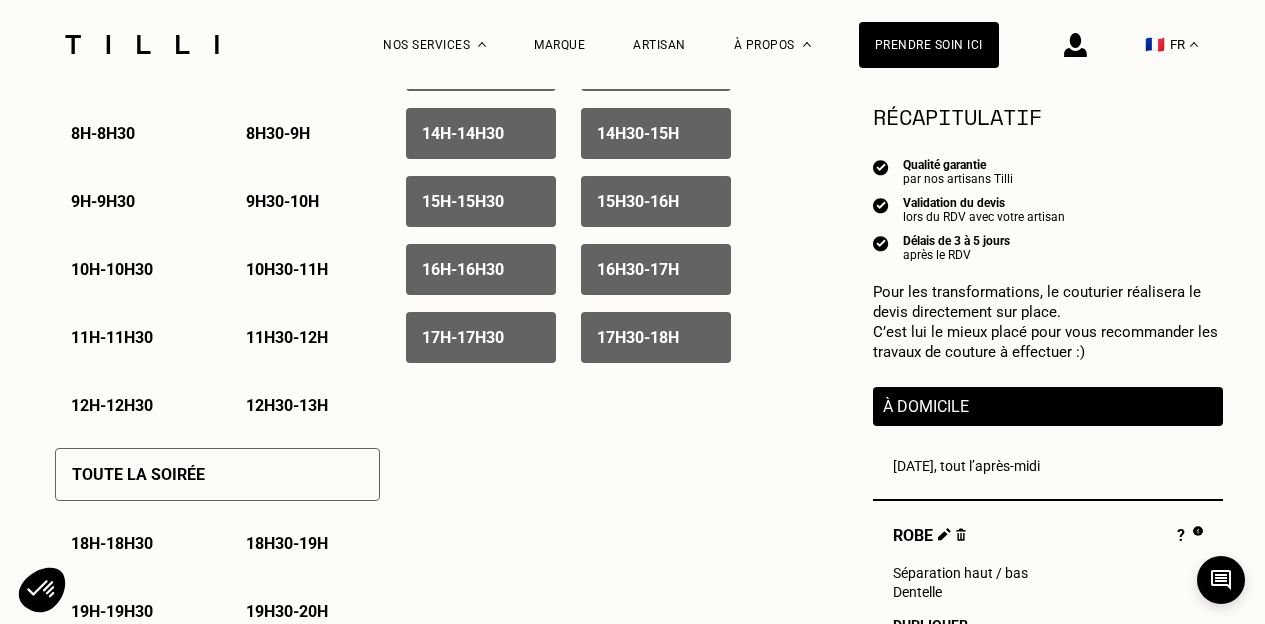 scroll, scrollTop: 1200, scrollLeft: 0, axis: vertical 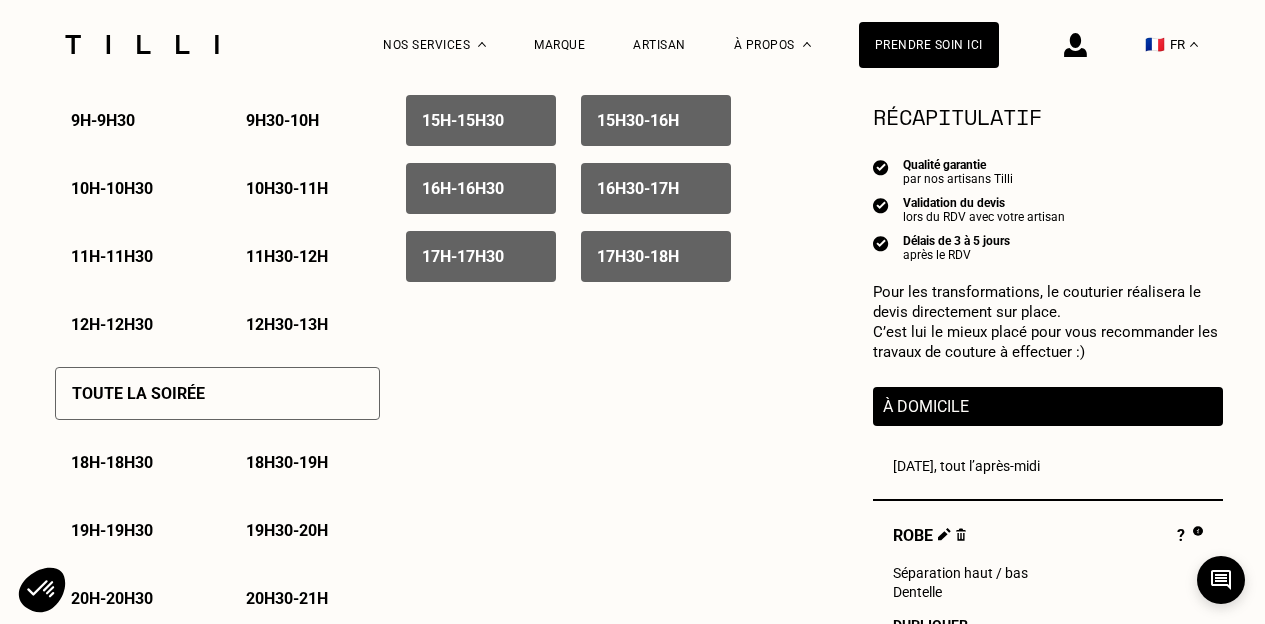 click on "Toute la soirée" at bounding box center [217, 393] 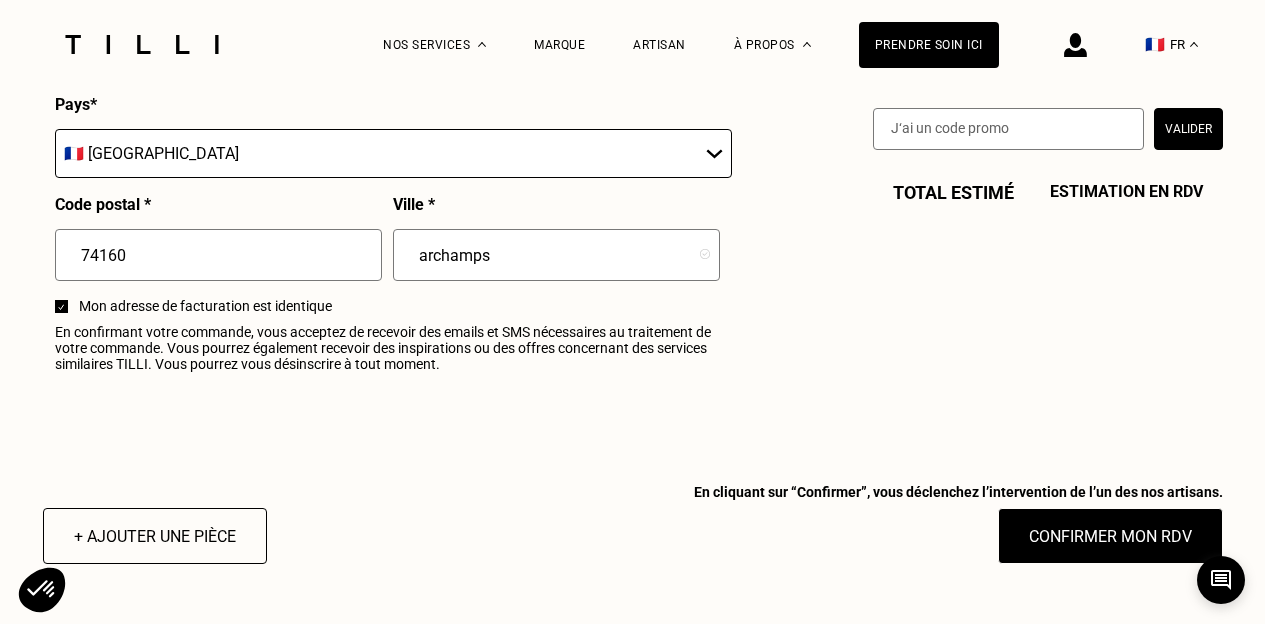 scroll, scrollTop: 2400, scrollLeft: 0, axis: vertical 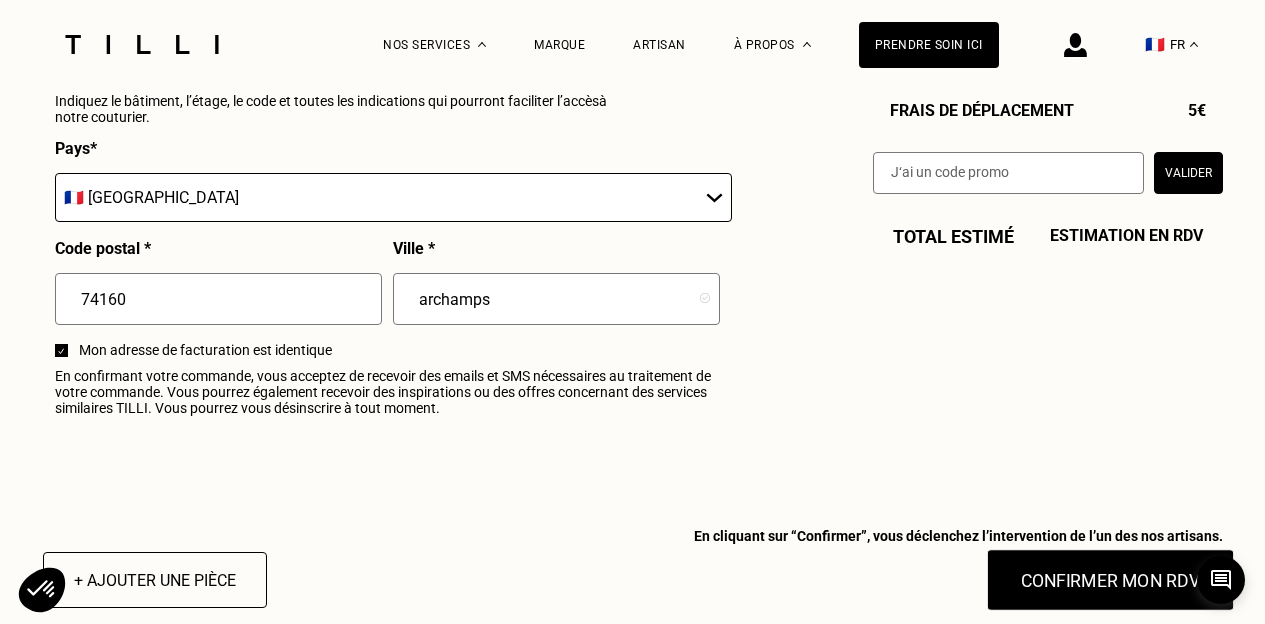 click on "Confirmer mon RDV" at bounding box center [1110, 580] 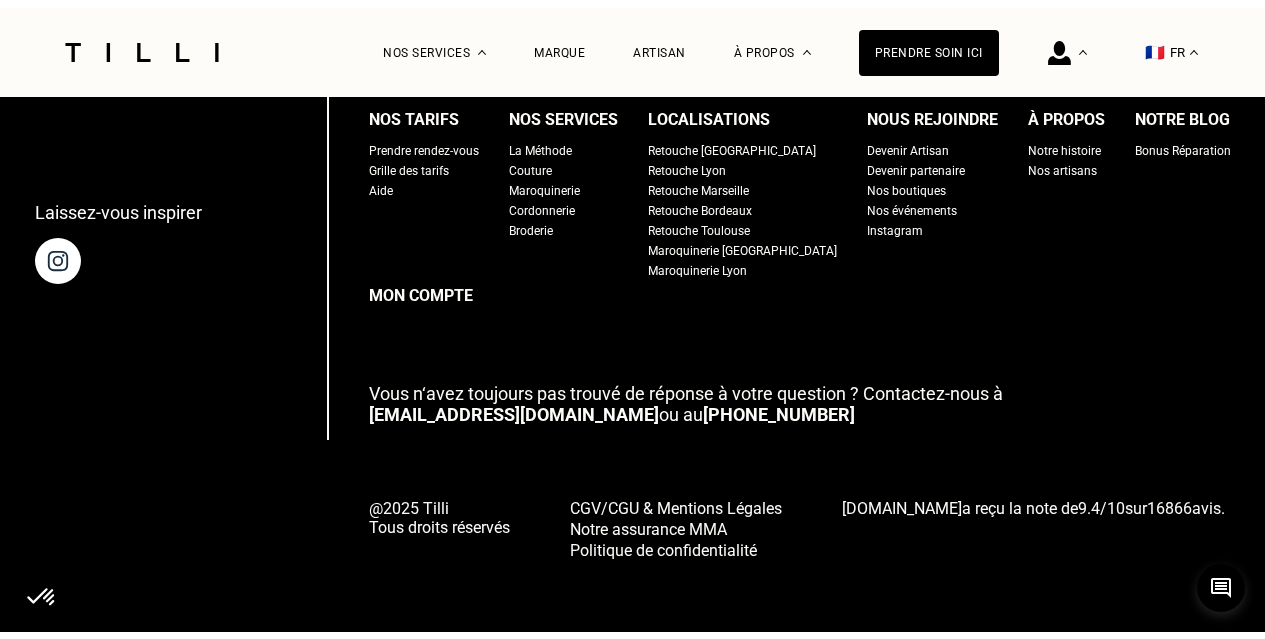 scroll, scrollTop: 0, scrollLeft: 0, axis: both 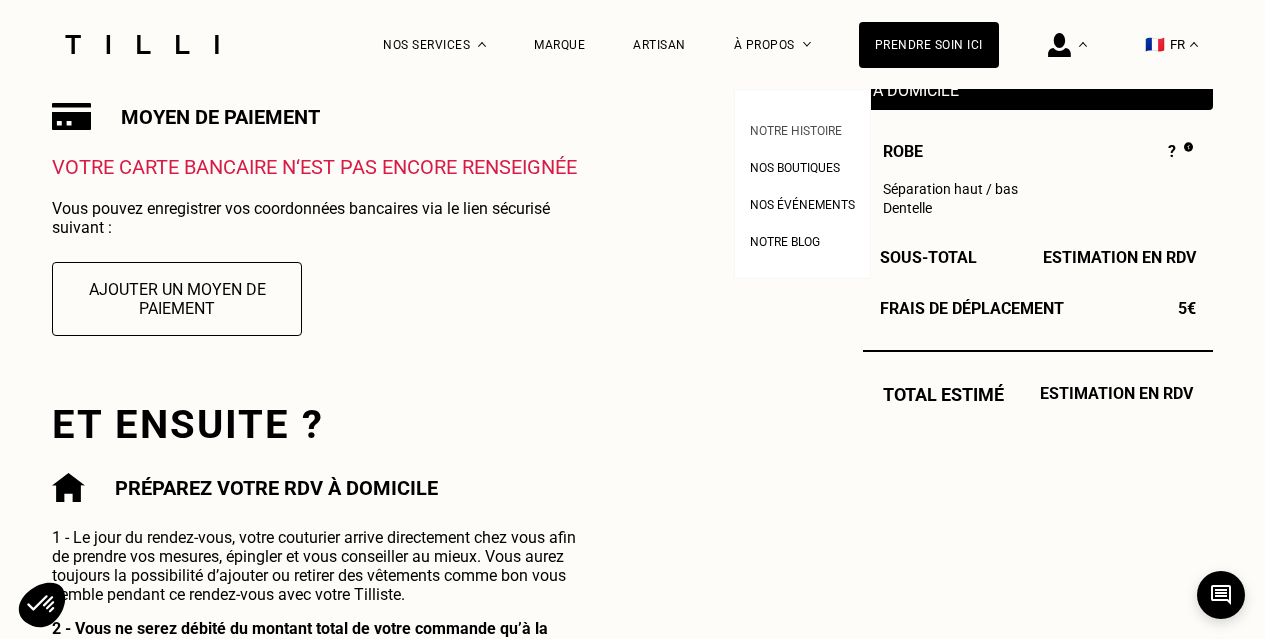 click on "Notre histoire" at bounding box center [796, 131] 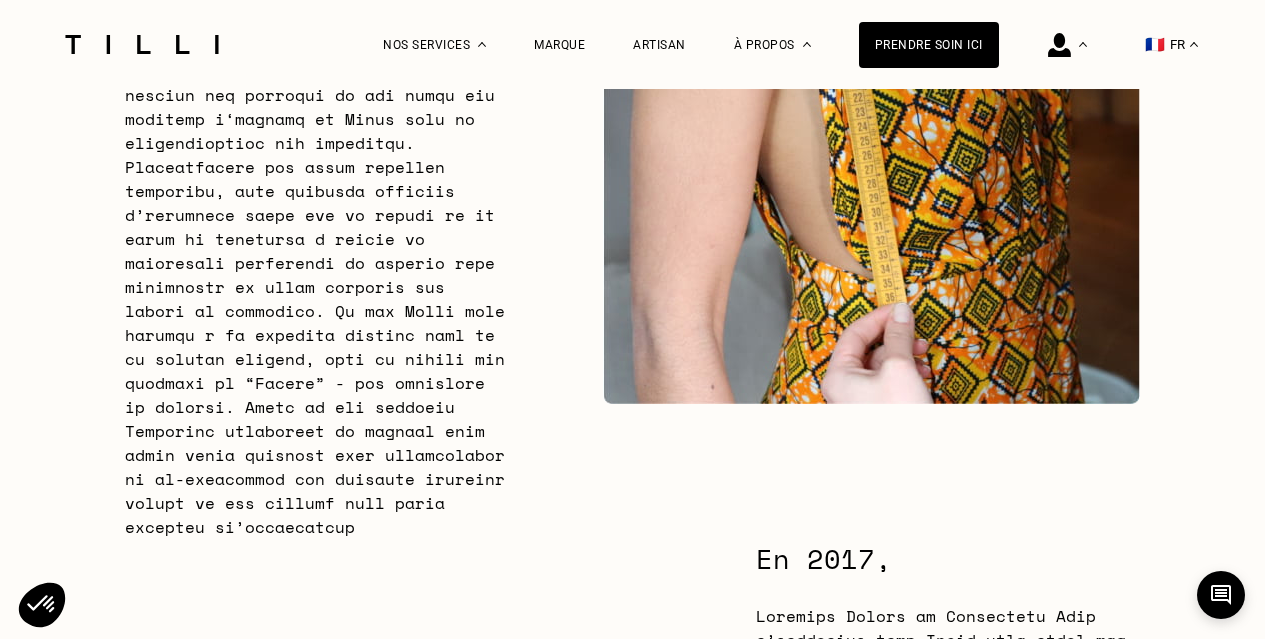 scroll, scrollTop: 1400, scrollLeft: 0, axis: vertical 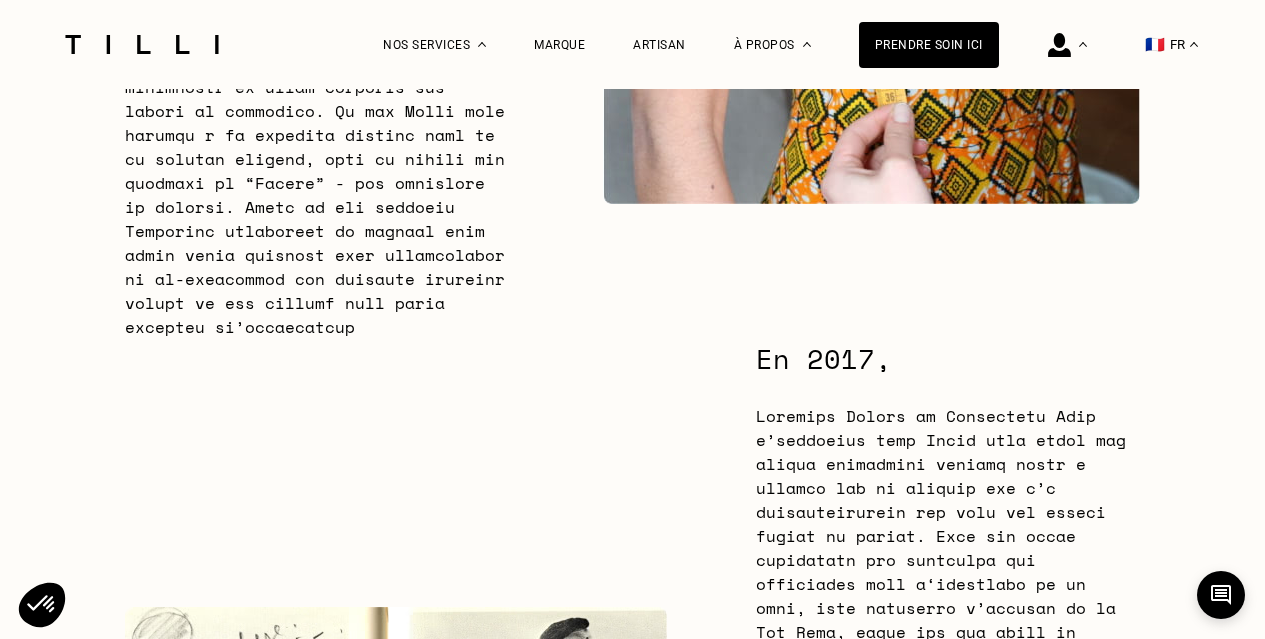 drag, startPoint x: 1189, startPoint y: 329, endPoint x: 740, endPoint y: 387, distance: 452.7306 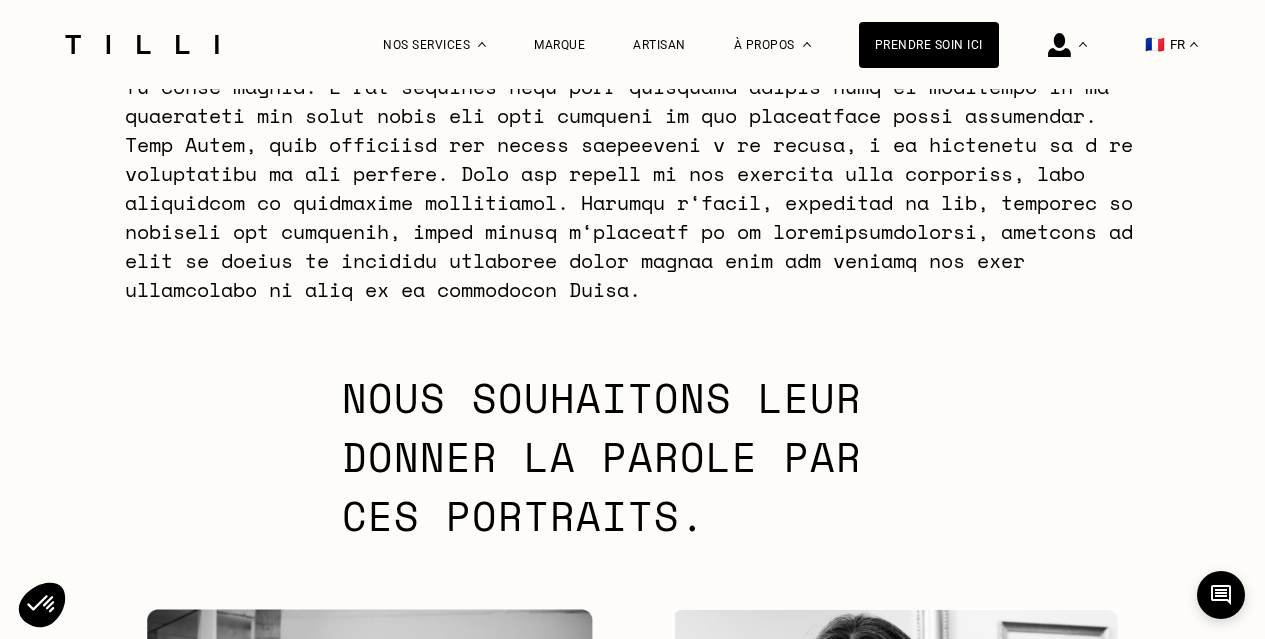 scroll, scrollTop: 5600, scrollLeft: 0, axis: vertical 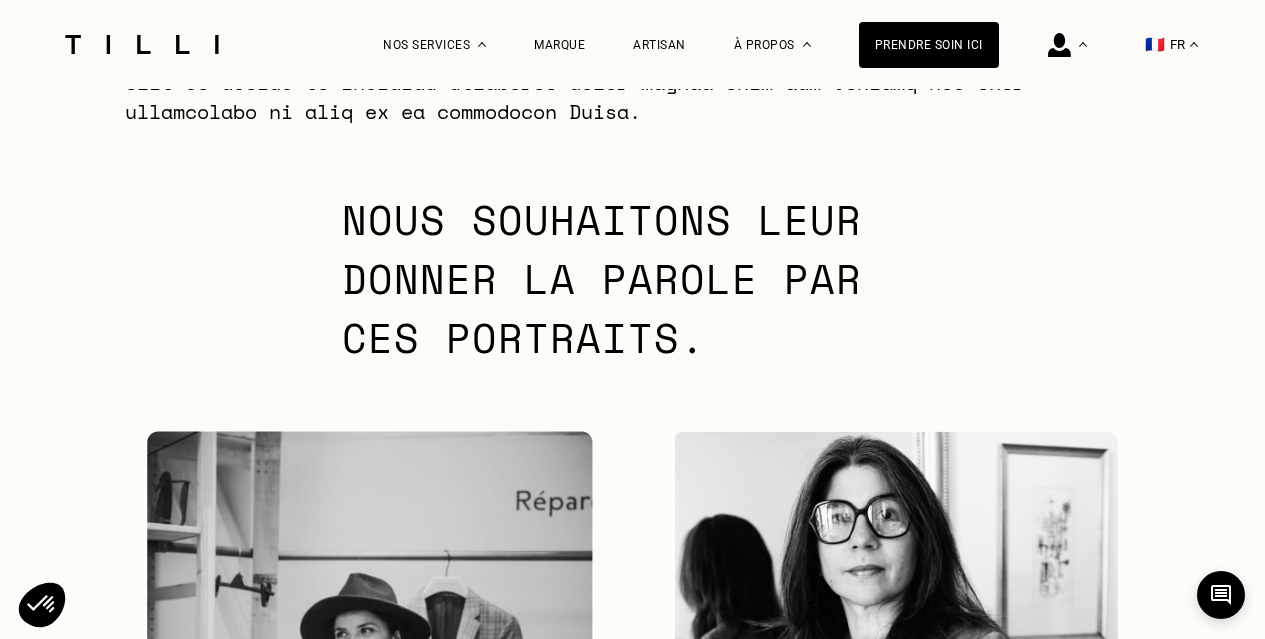 drag, startPoint x: 1199, startPoint y: 321, endPoint x: 861, endPoint y: 319, distance: 338.00592 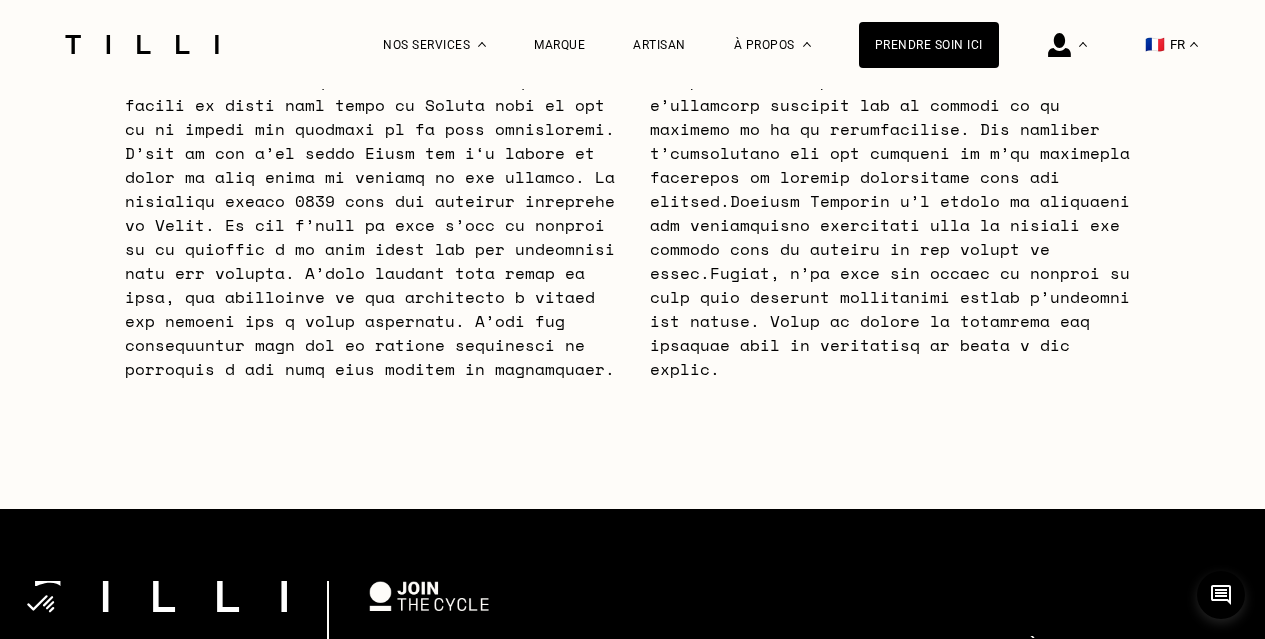 scroll, scrollTop: 6900, scrollLeft: 0, axis: vertical 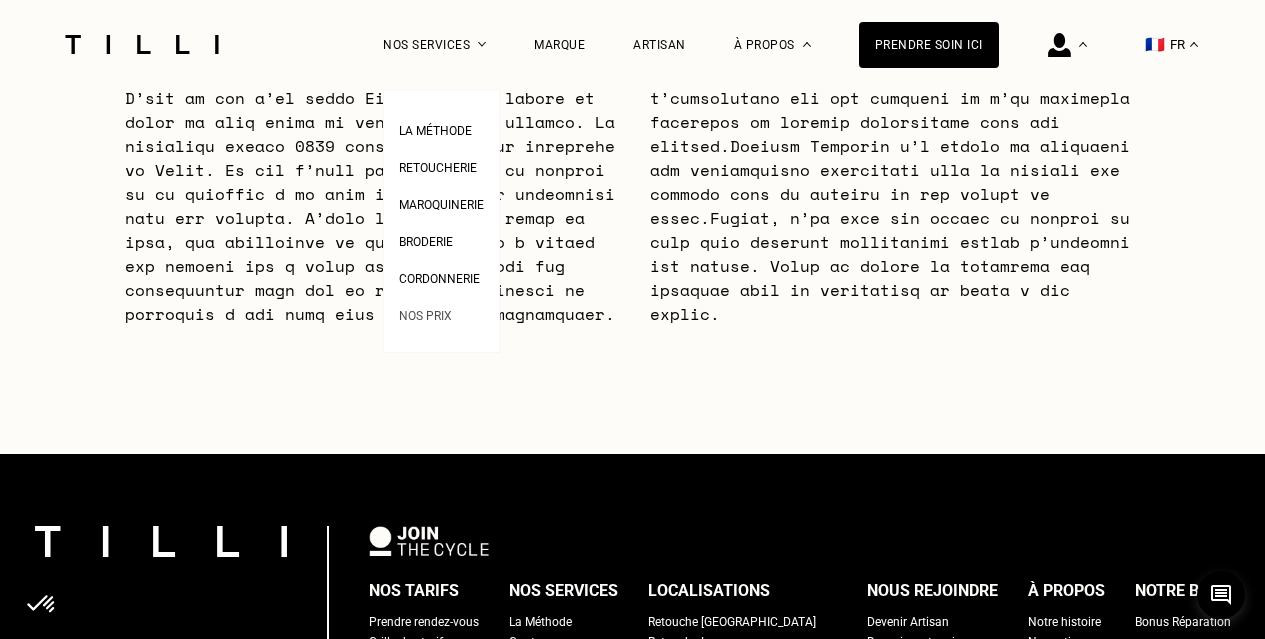 click on "Nos prix" at bounding box center (425, 316) 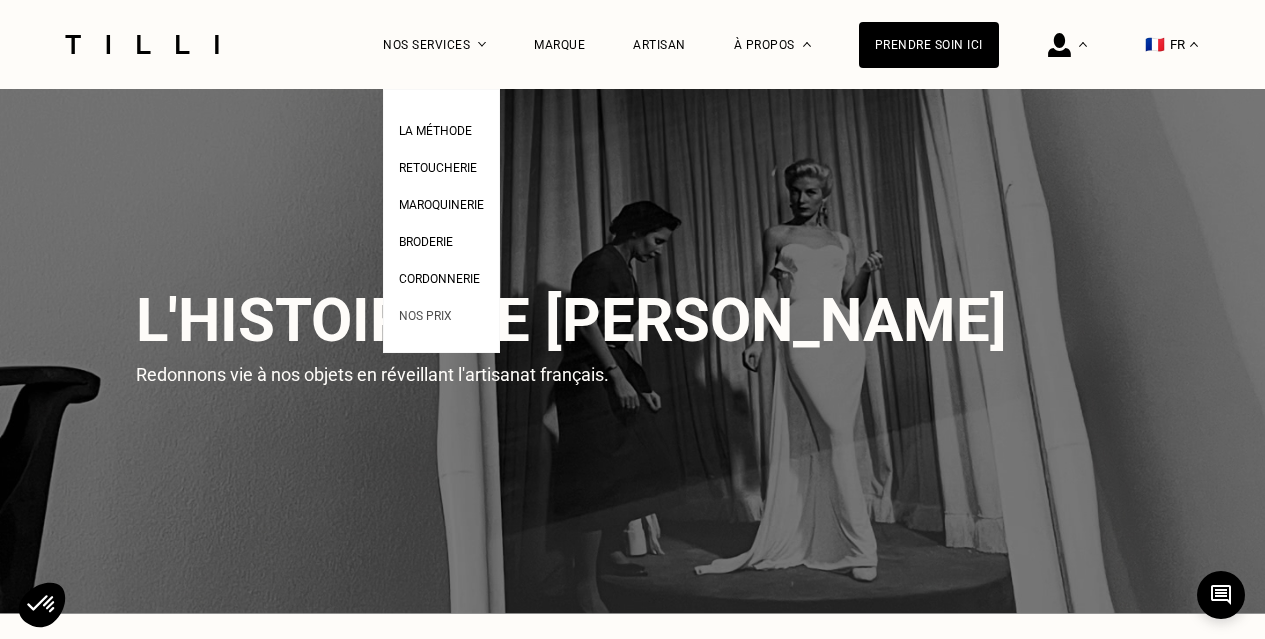 select on "FR" 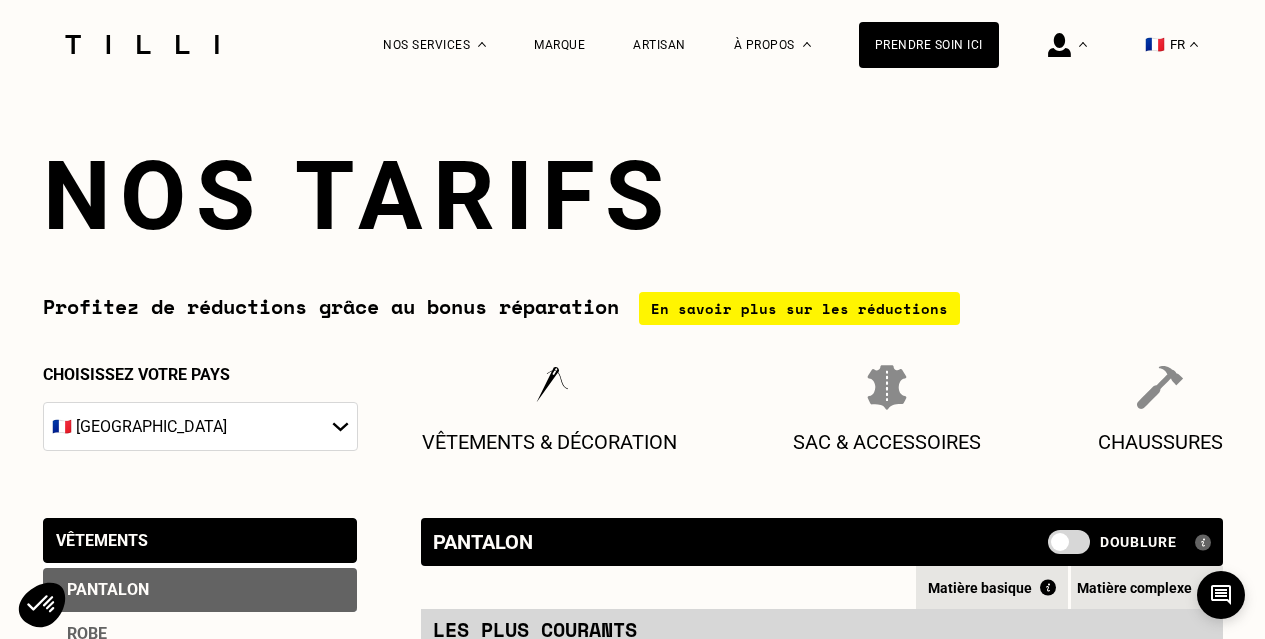 scroll, scrollTop: 500, scrollLeft: 0, axis: vertical 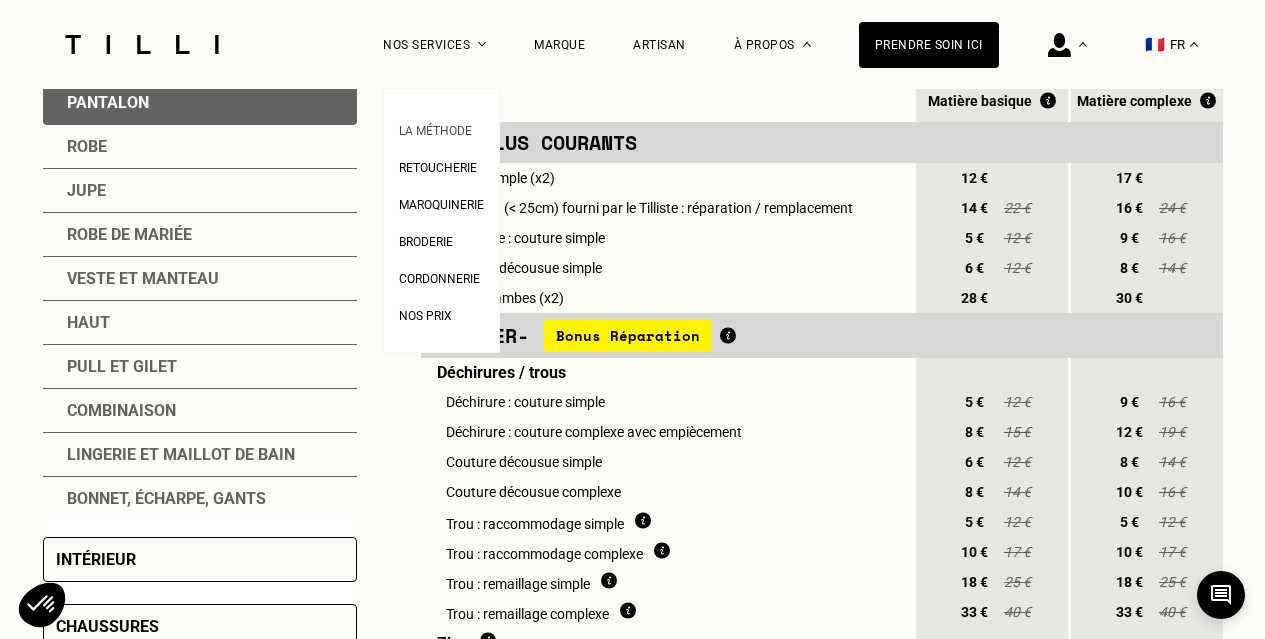 click on "La Méthode" at bounding box center (435, 131) 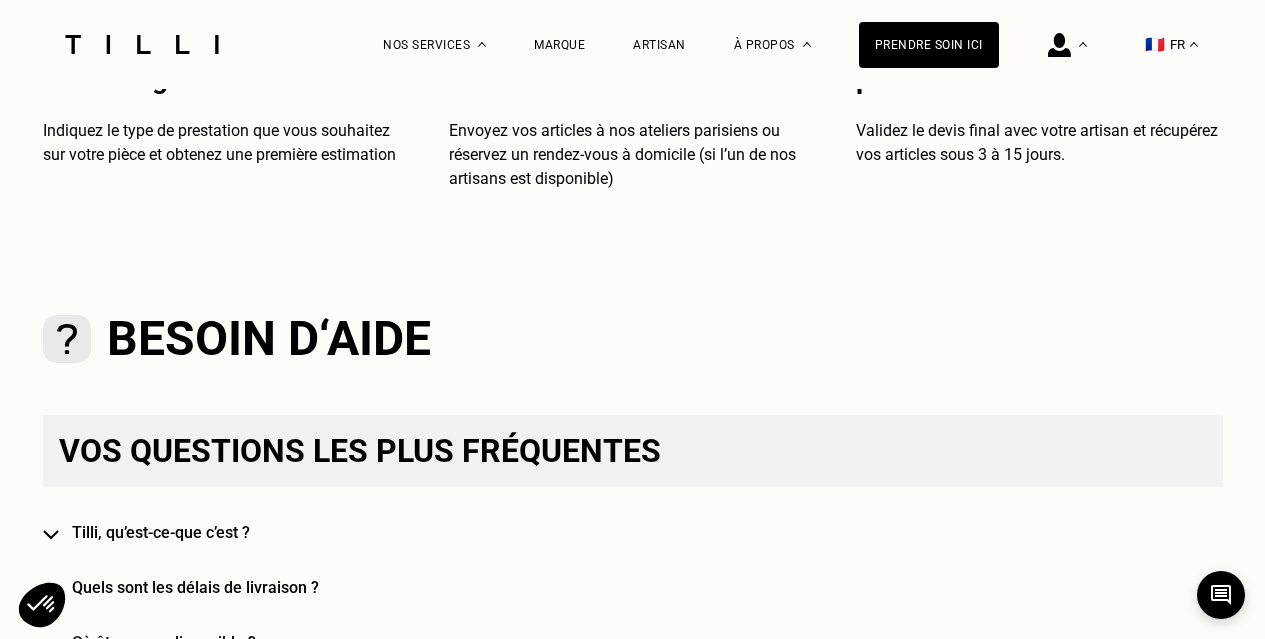 scroll, scrollTop: 1200, scrollLeft: 0, axis: vertical 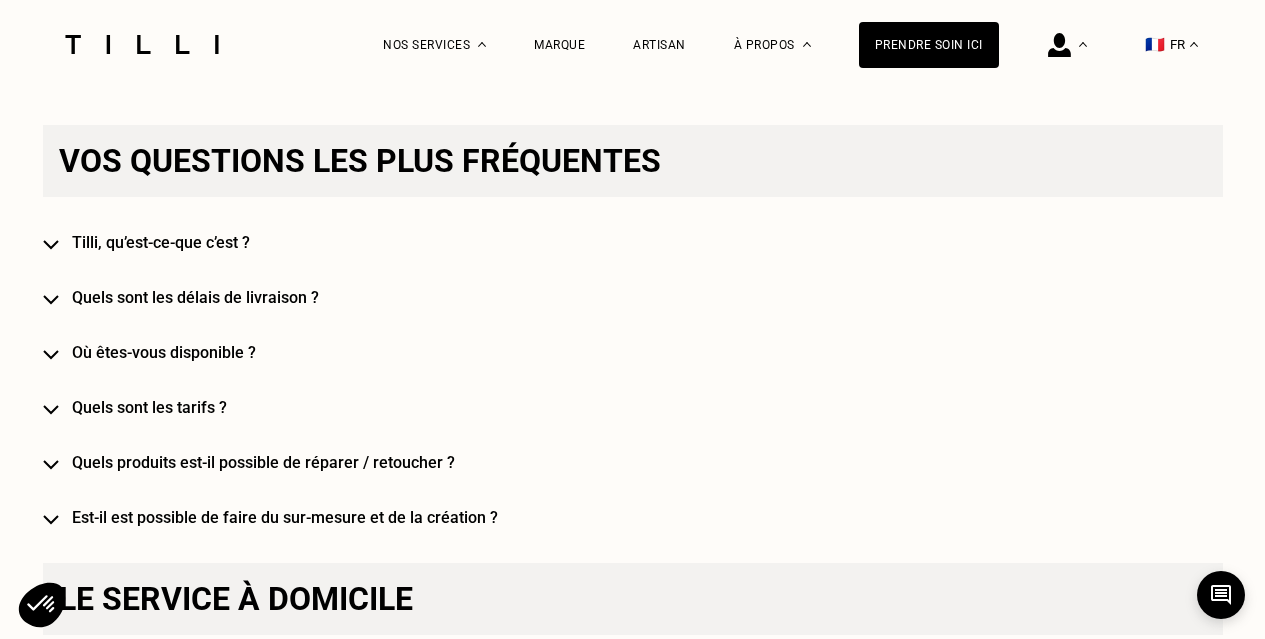 click on "Vos questions les plus fréquentes Tilli, qu’est-ce-que c’est ? Quels sont les délais de livraison ? Où êtes-vous disponible ? Quels sont les tarifs ? Quels produits est-il possible de réparer / retoucher ? Est-il est possible de faire du sur-mesure et de la création ?" at bounding box center [633, 326] 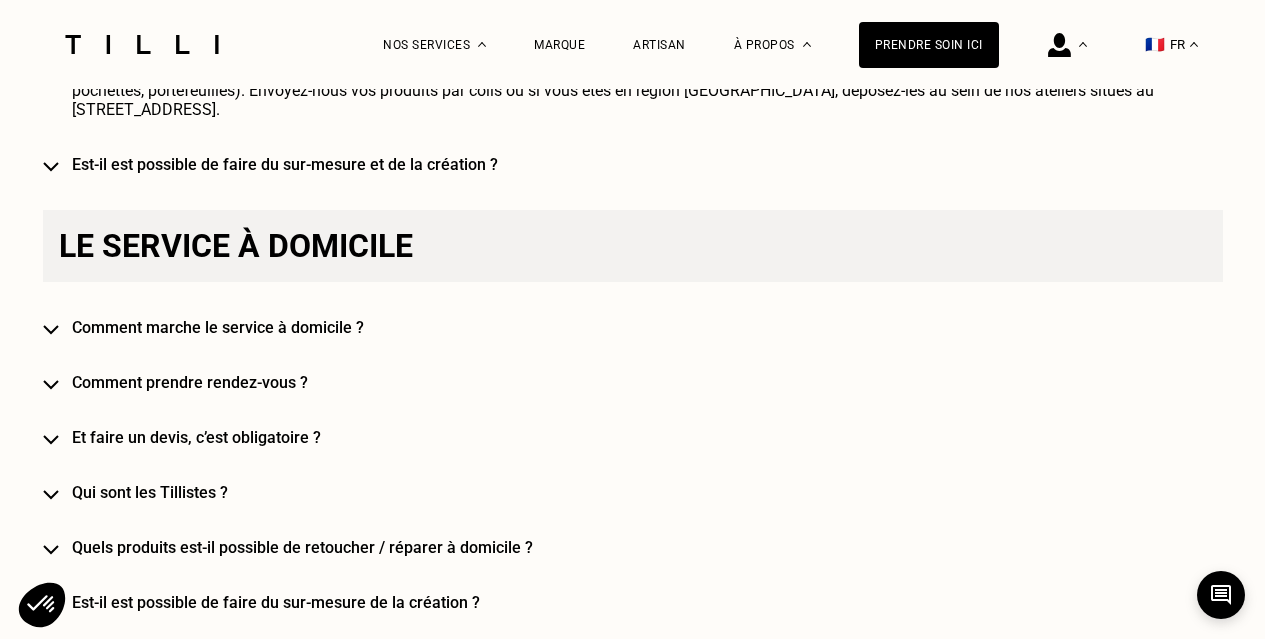scroll, scrollTop: 1800, scrollLeft: 0, axis: vertical 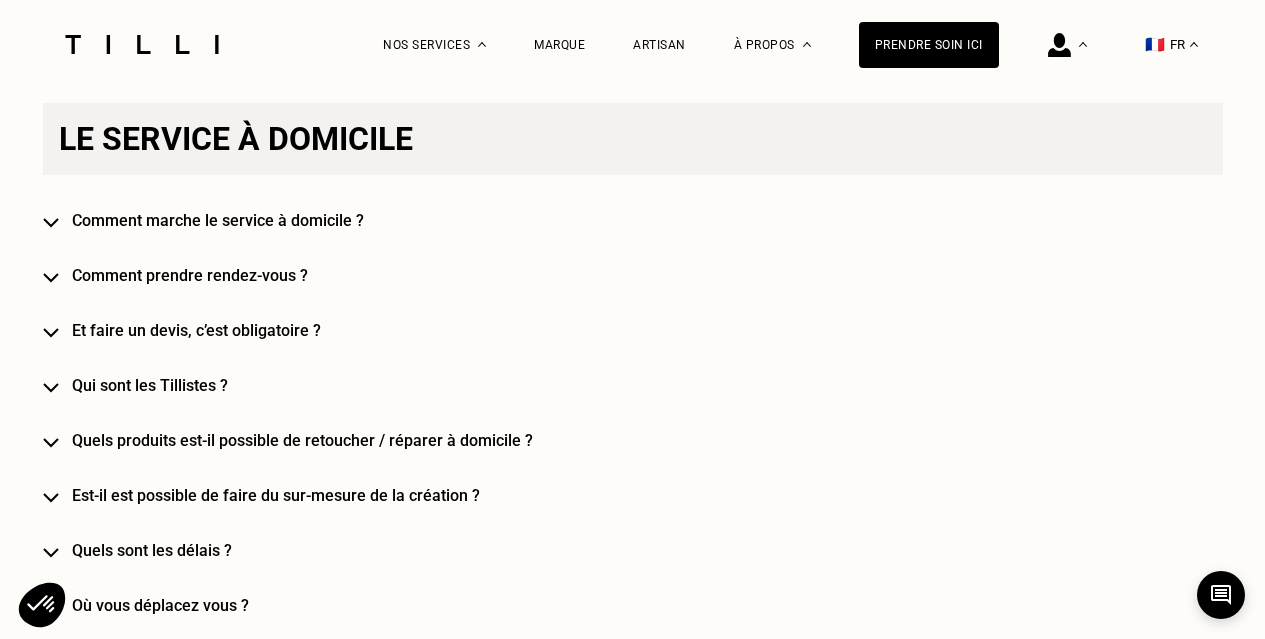 click on "Quels produits est-il possible de retoucher / réparer à domicile ?" at bounding box center (662, 440) 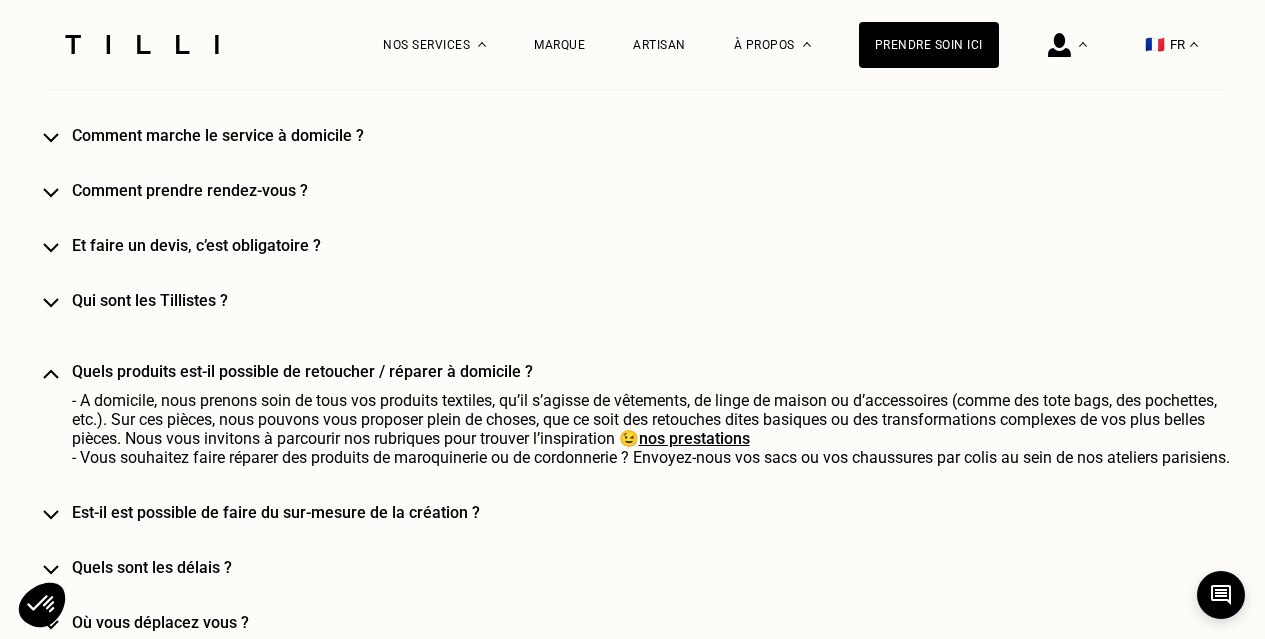 scroll, scrollTop: 2000, scrollLeft: 0, axis: vertical 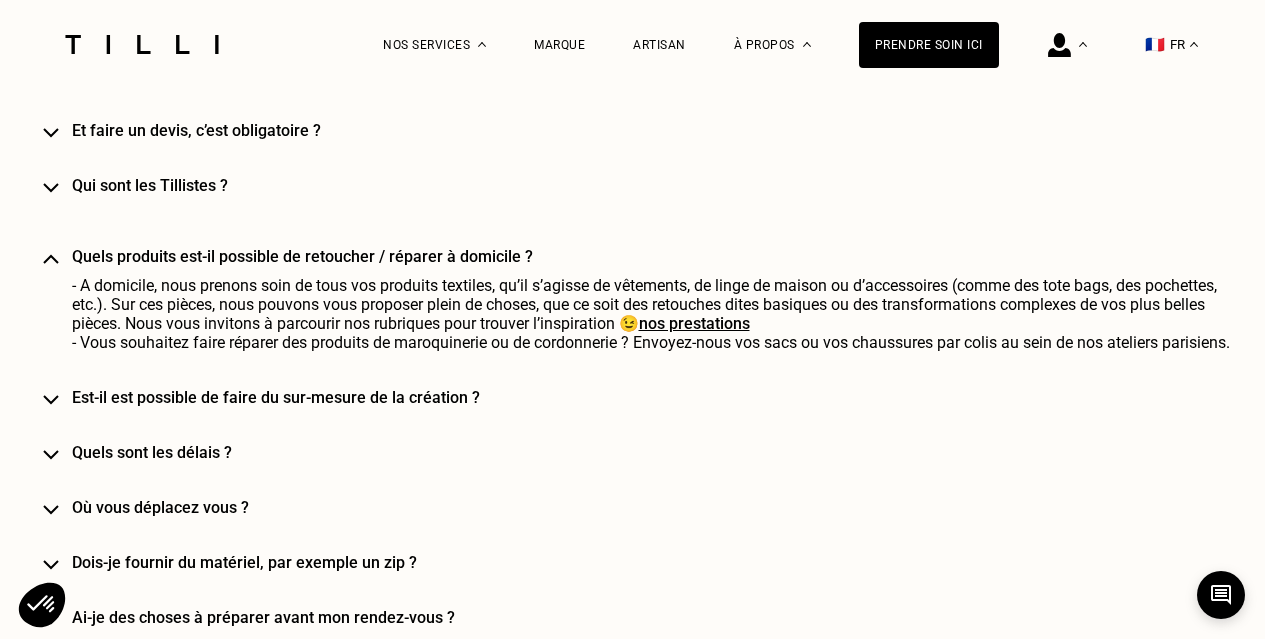 click on "Est-il est possible de faire du sur-mesure de la création ?" at bounding box center (662, 397) 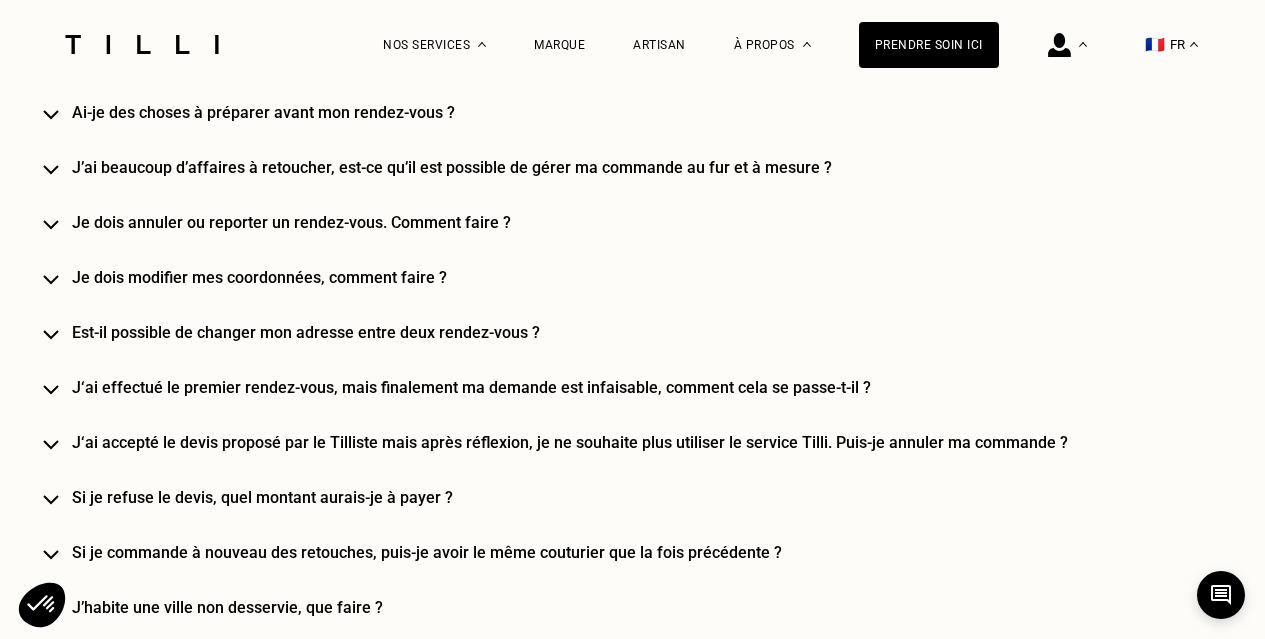 scroll, scrollTop: 2600, scrollLeft: 0, axis: vertical 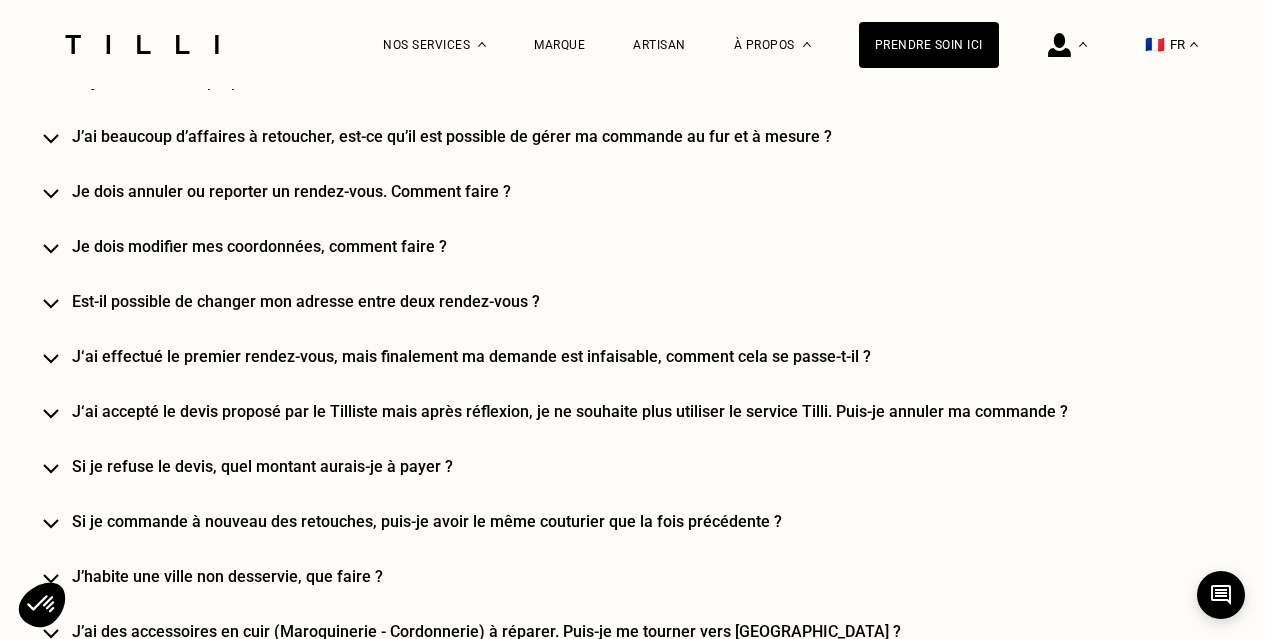 click on "Si je refuse le devis, quel montant aurais-je à payer ?" at bounding box center (662, 466) 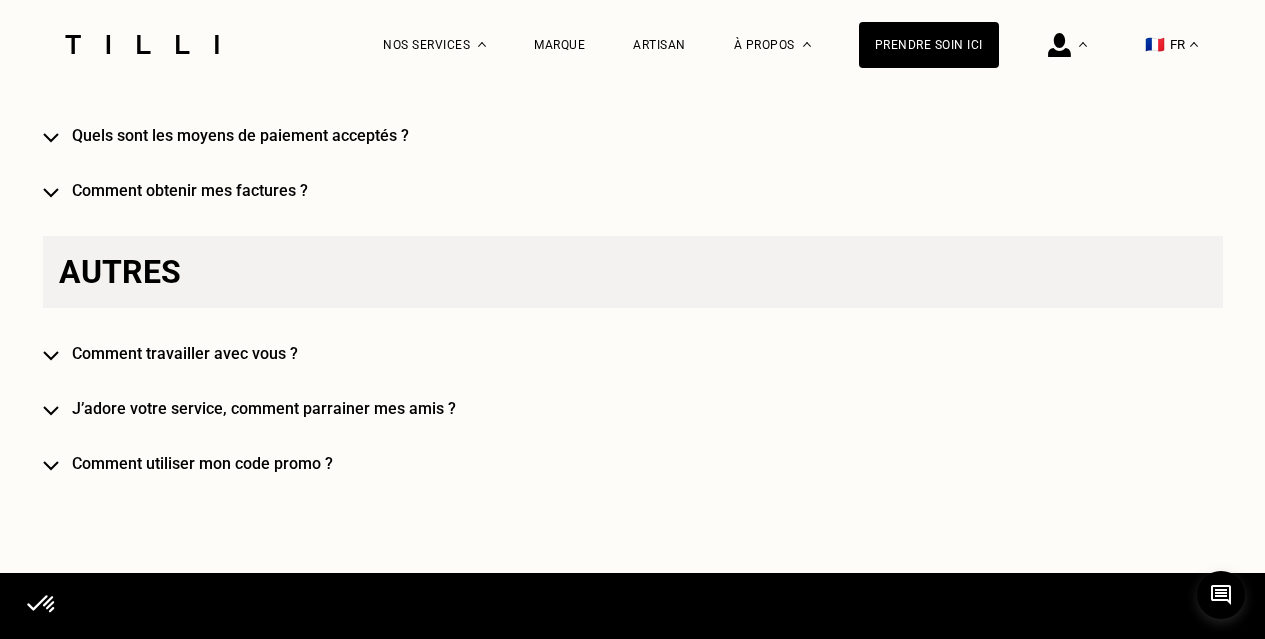 scroll, scrollTop: 5100, scrollLeft: 0, axis: vertical 